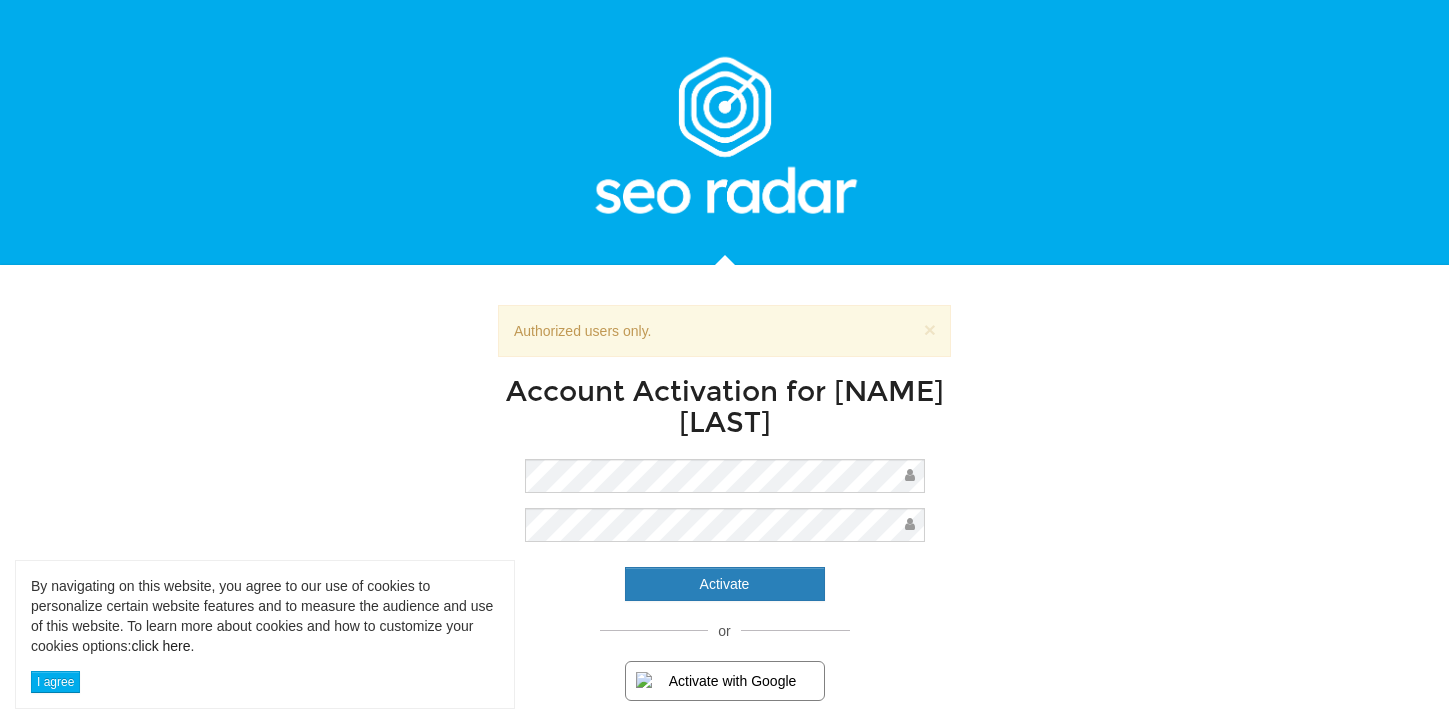 scroll, scrollTop: 0, scrollLeft: 0, axis: both 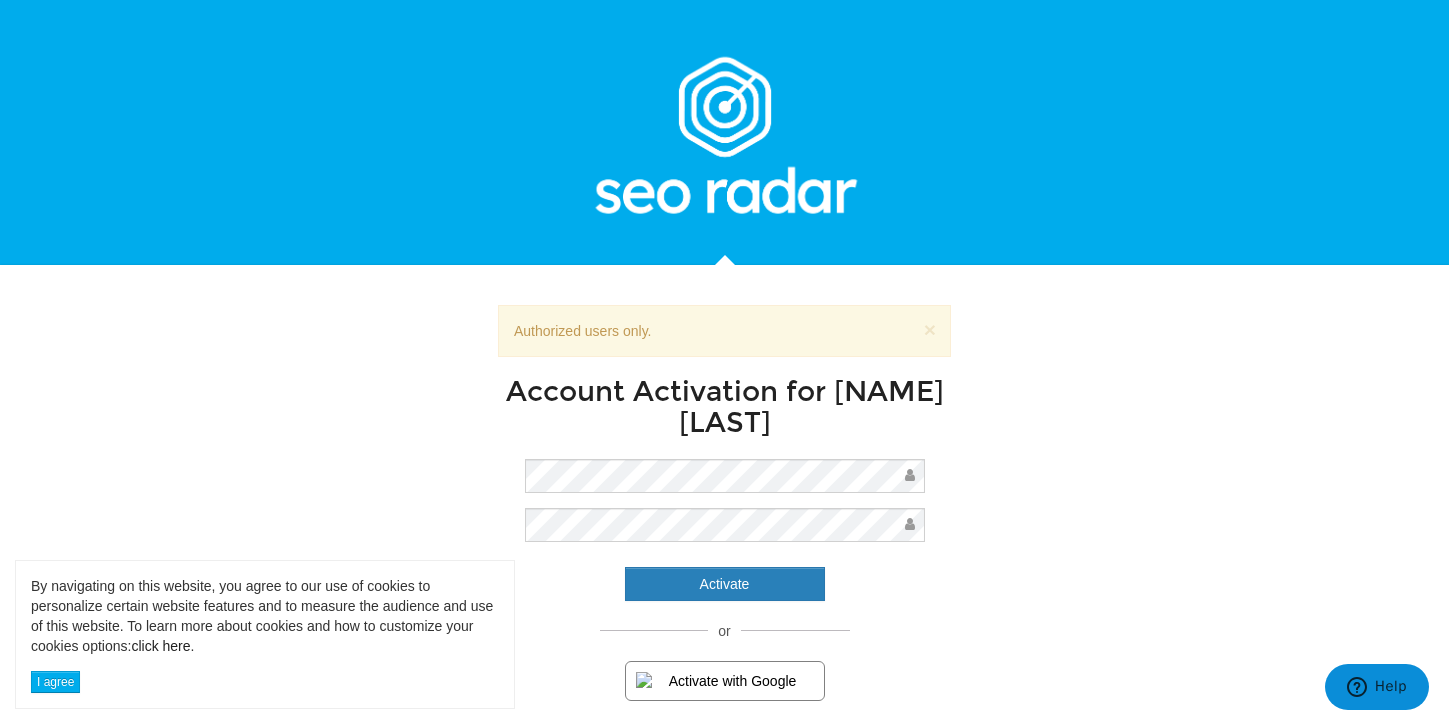 click on "Activate" at bounding box center (724, 530) 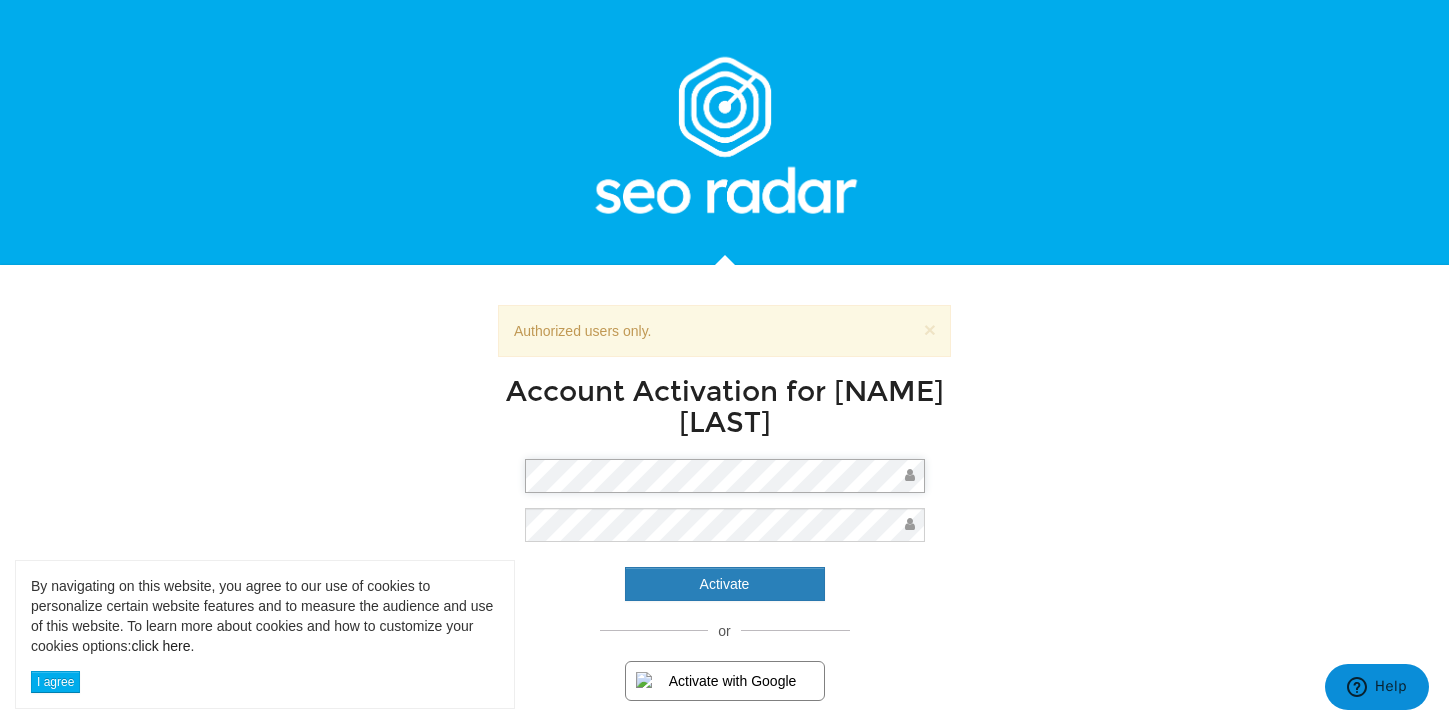 click on "Account Activation
for Louise Gerrard
Activate
or
Activate with Google" at bounding box center [724, 539] 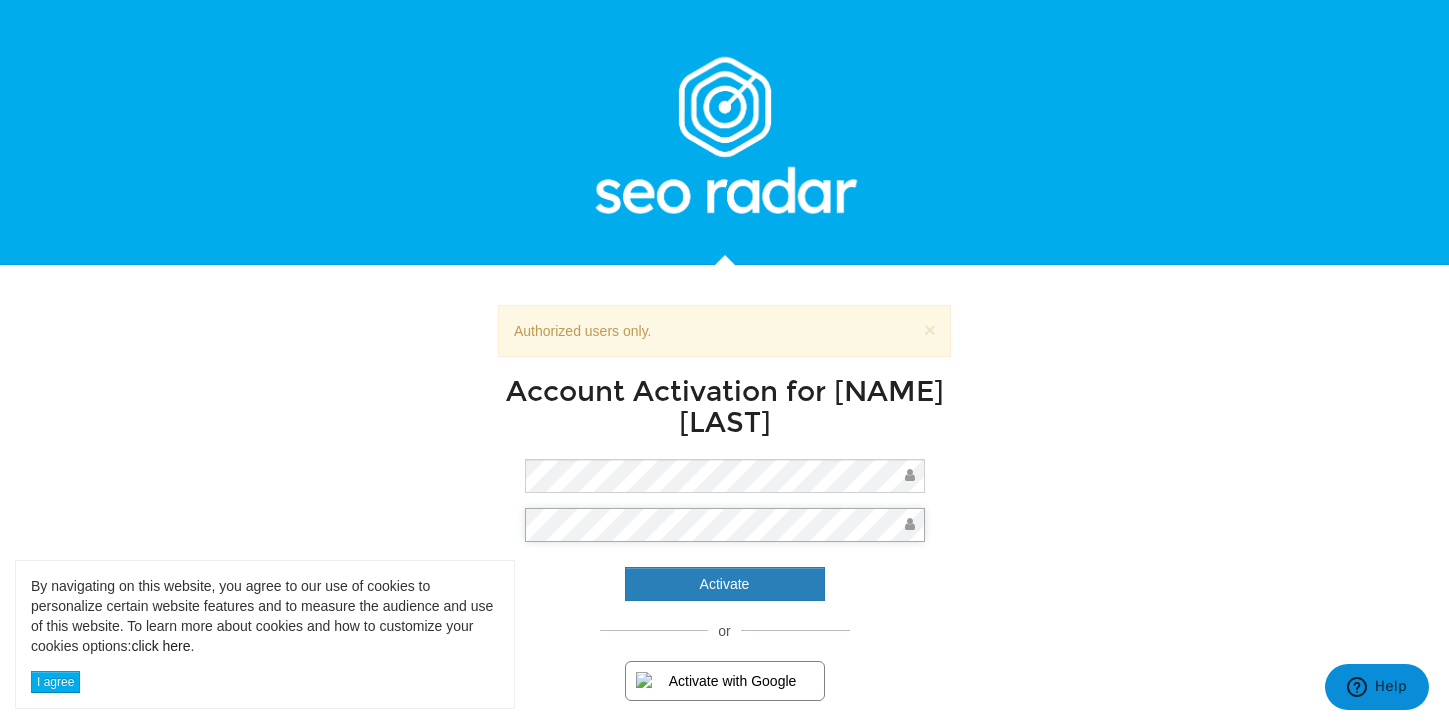 click on "Activate" at bounding box center (725, 584) 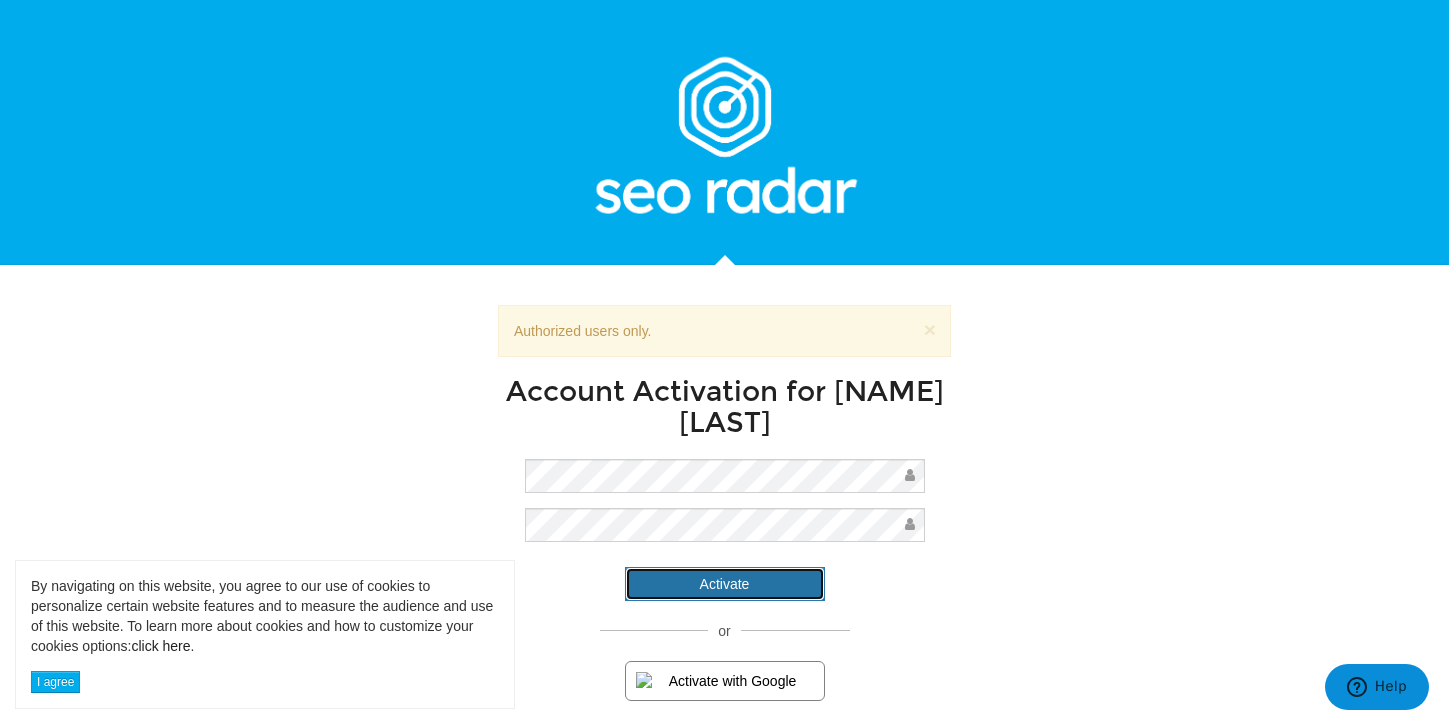 click on "Activate" at bounding box center [725, 584] 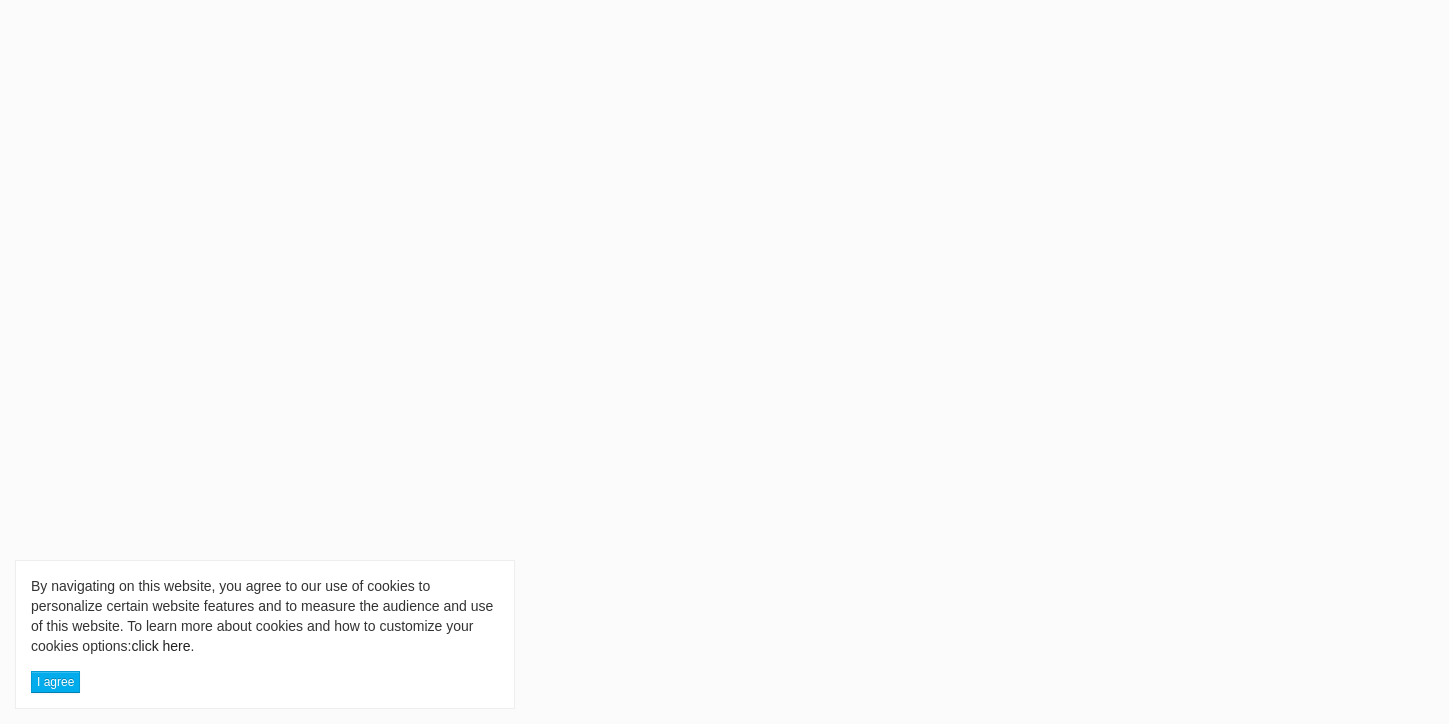 scroll, scrollTop: 0, scrollLeft: 0, axis: both 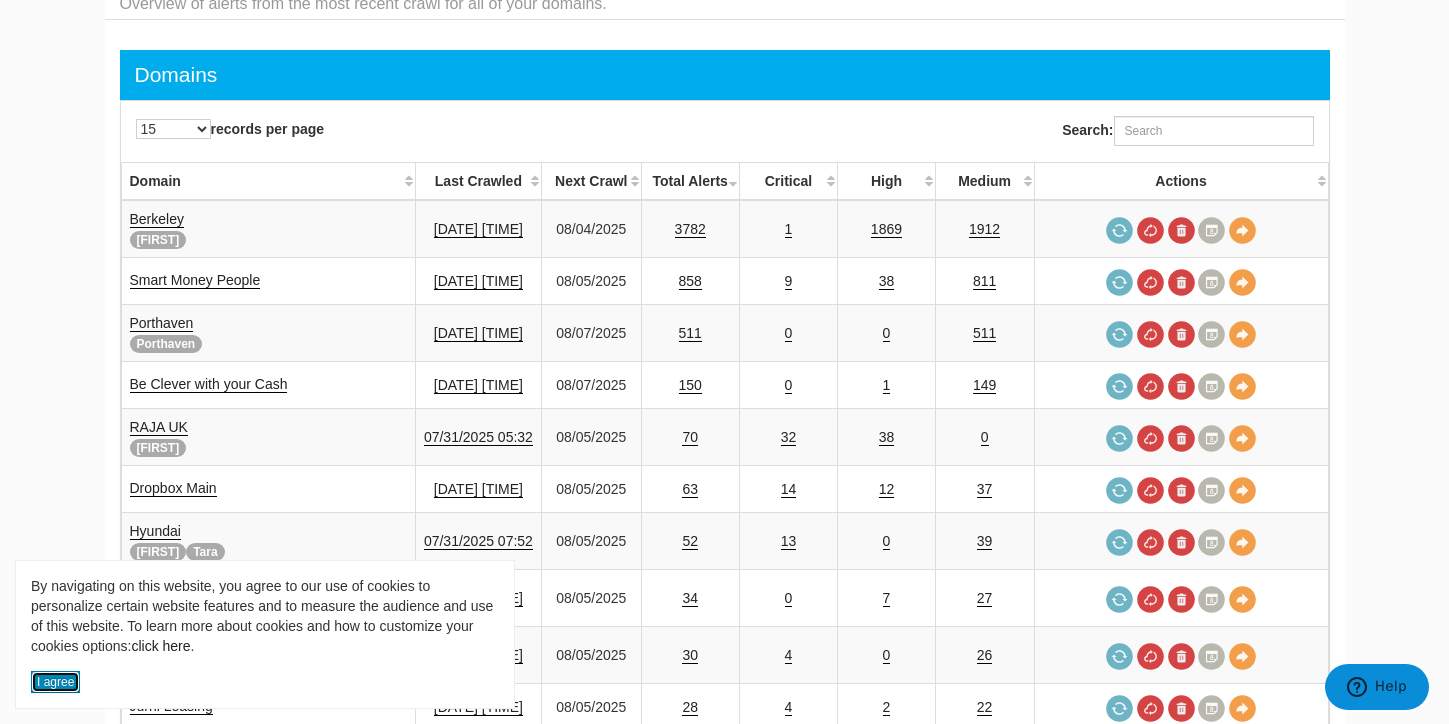 click on "I agree" at bounding box center [55, 682] 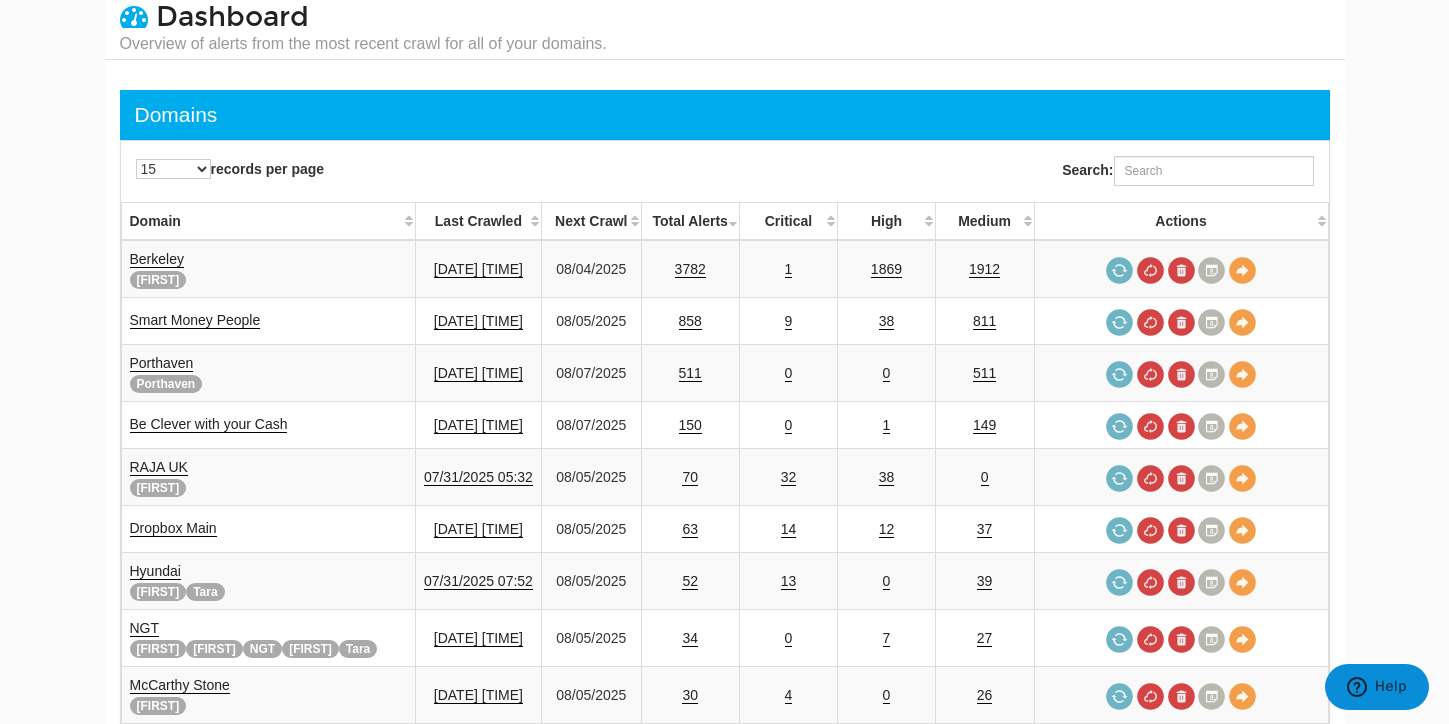 scroll, scrollTop: 0, scrollLeft: 0, axis: both 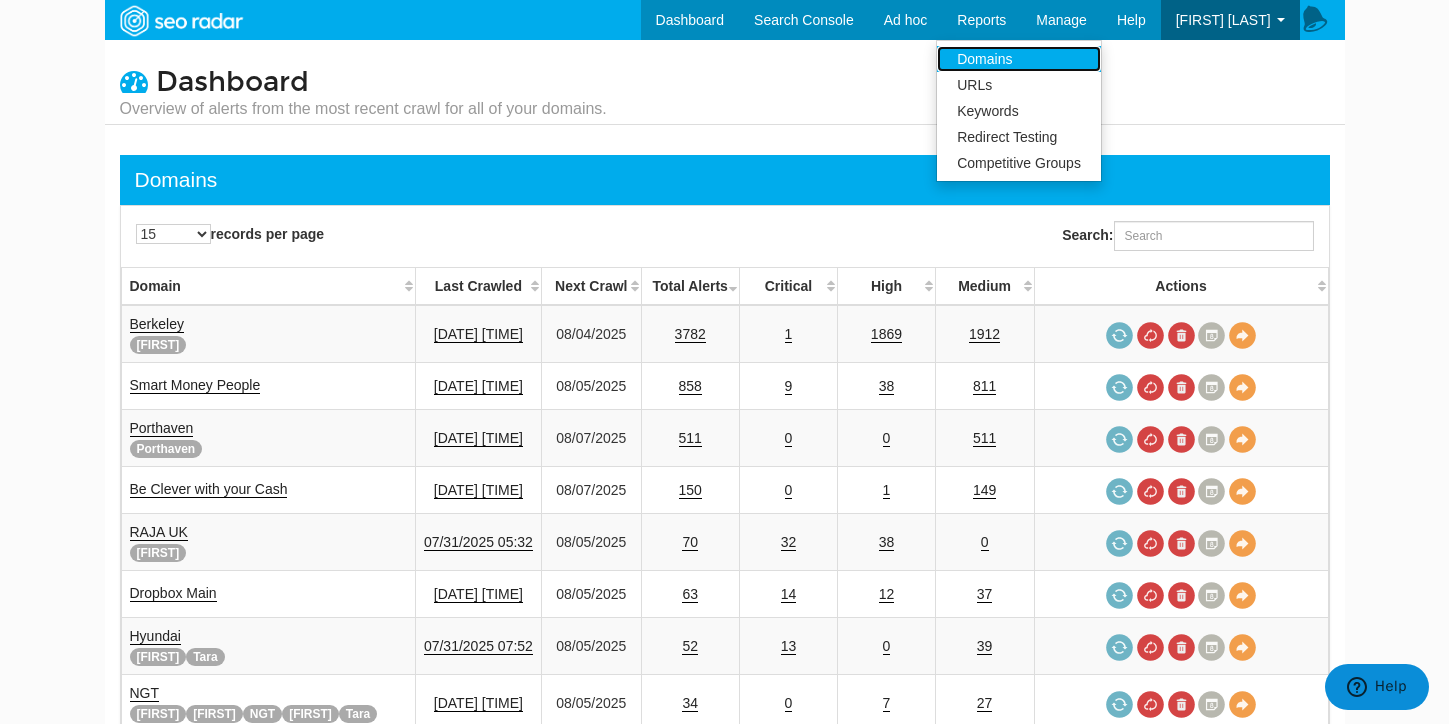 click on "Domains" at bounding box center [1019, 59] 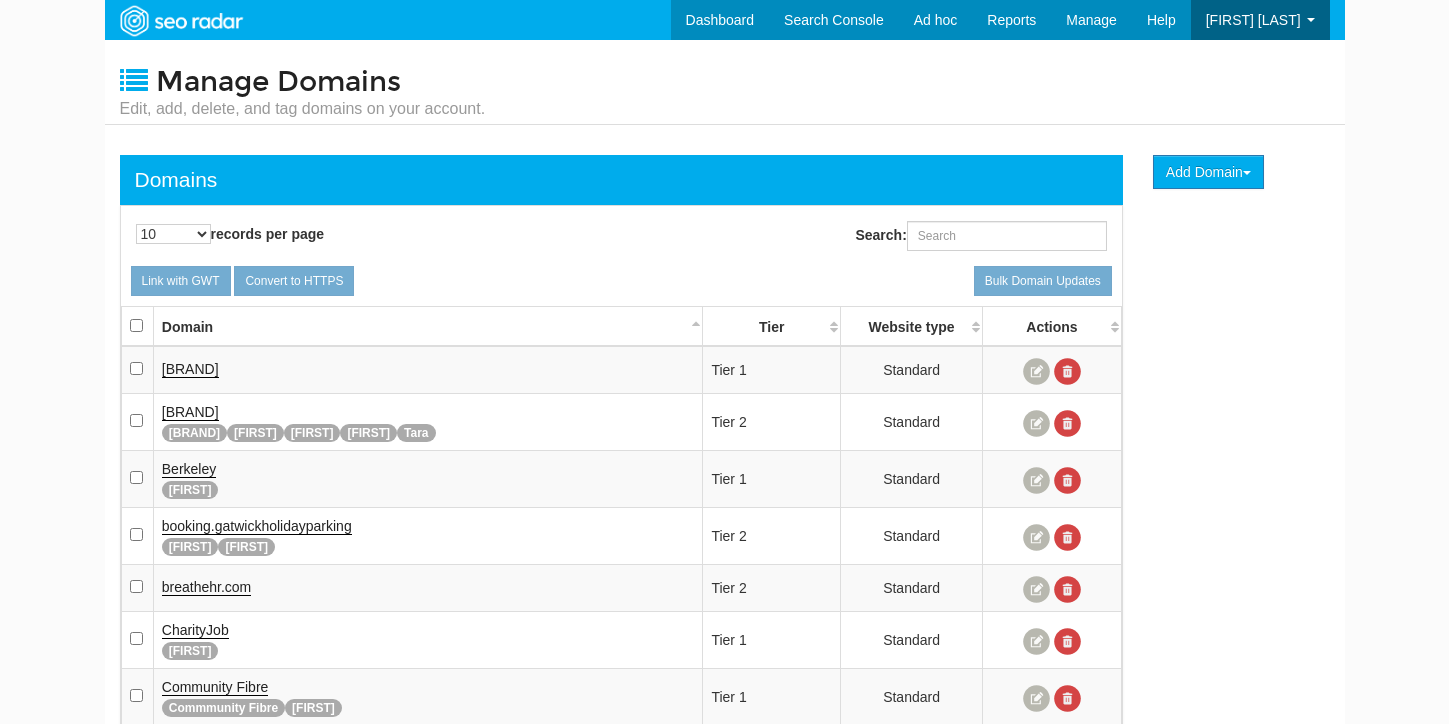 scroll, scrollTop: 0, scrollLeft: 0, axis: both 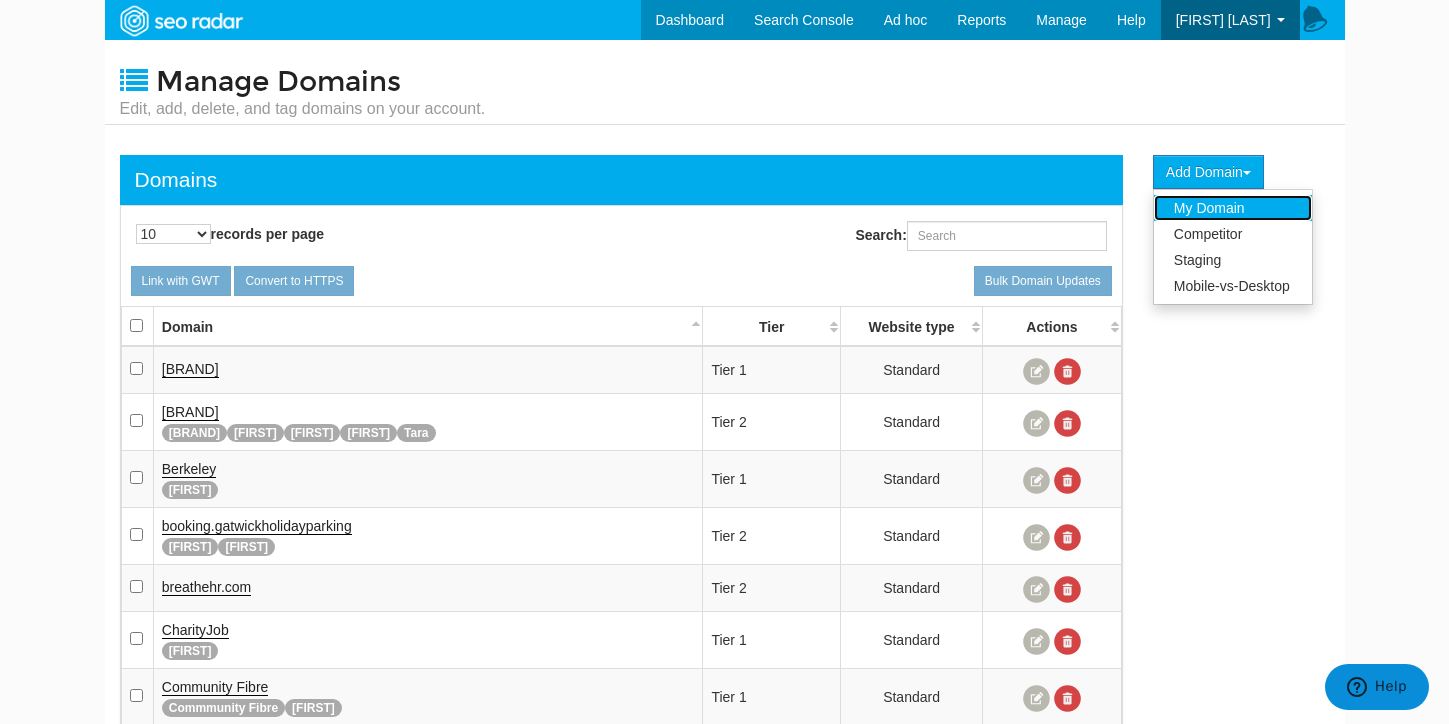 click on "My Domain" at bounding box center [1233, 208] 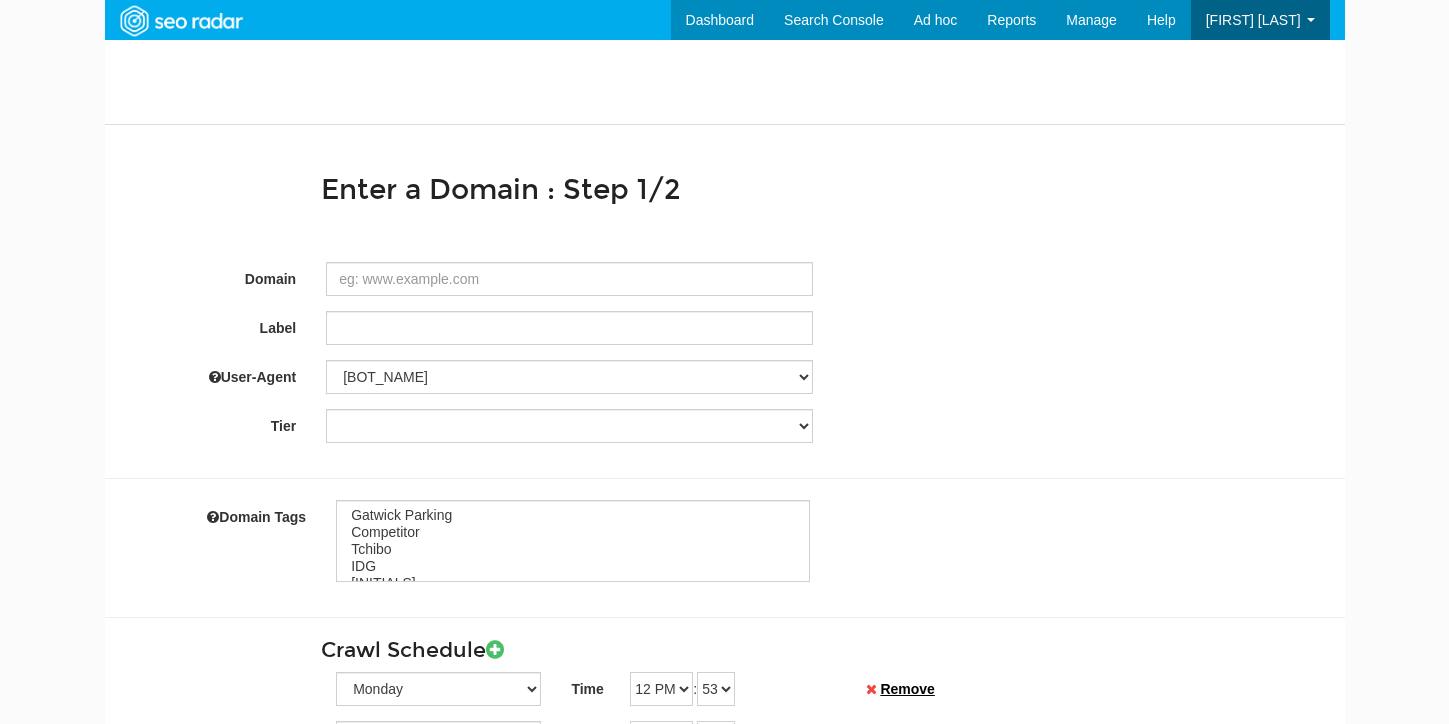 select 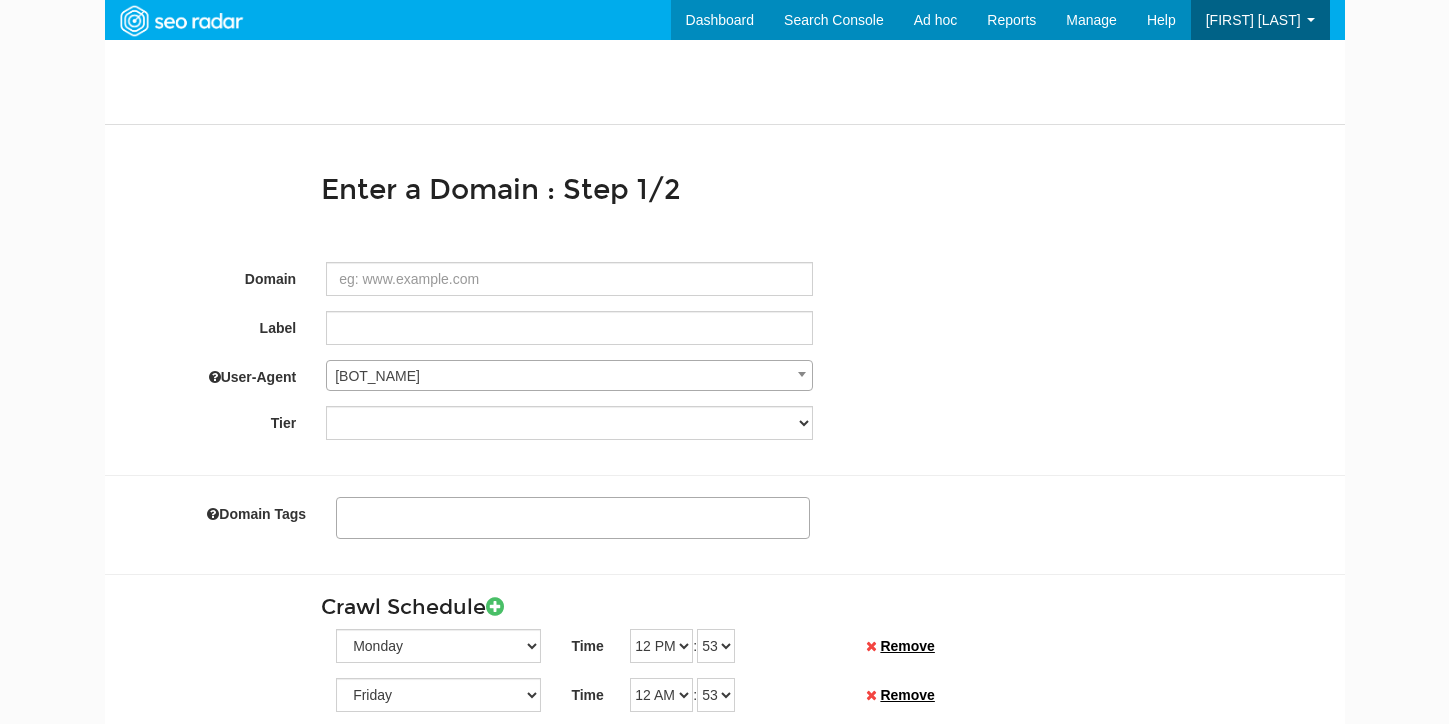 scroll, scrollTop: 0, scrollLeft: 0, axis: both 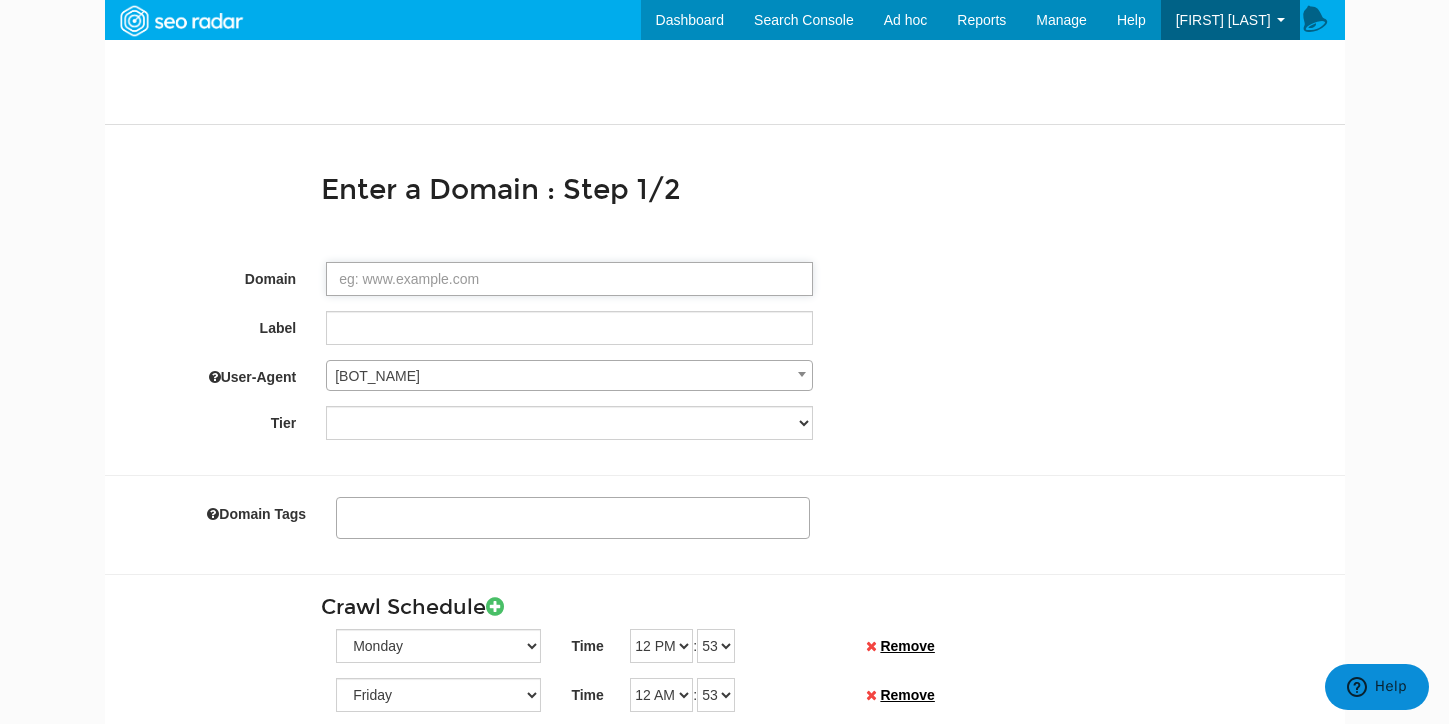 click on "Domain" at bounding box center [569, 279] 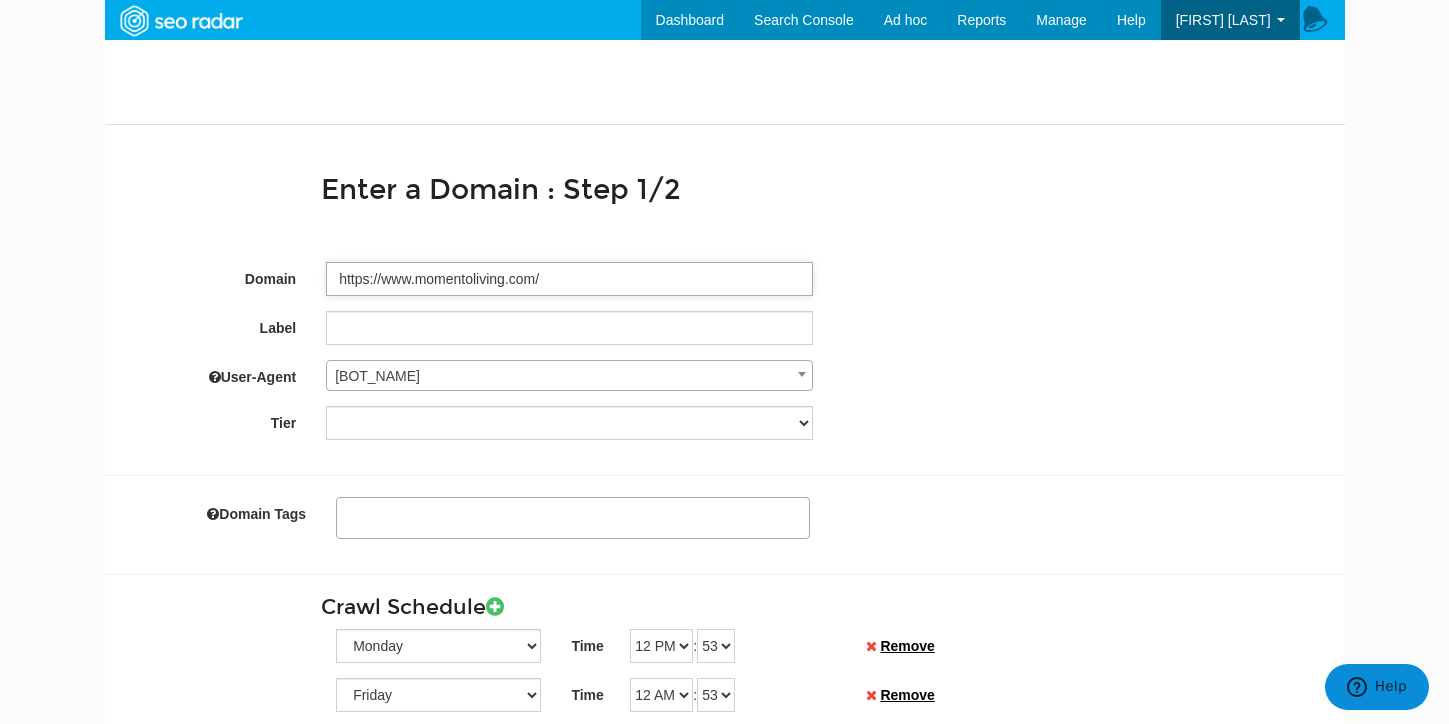 type on "https://www.momentoliving.com/" 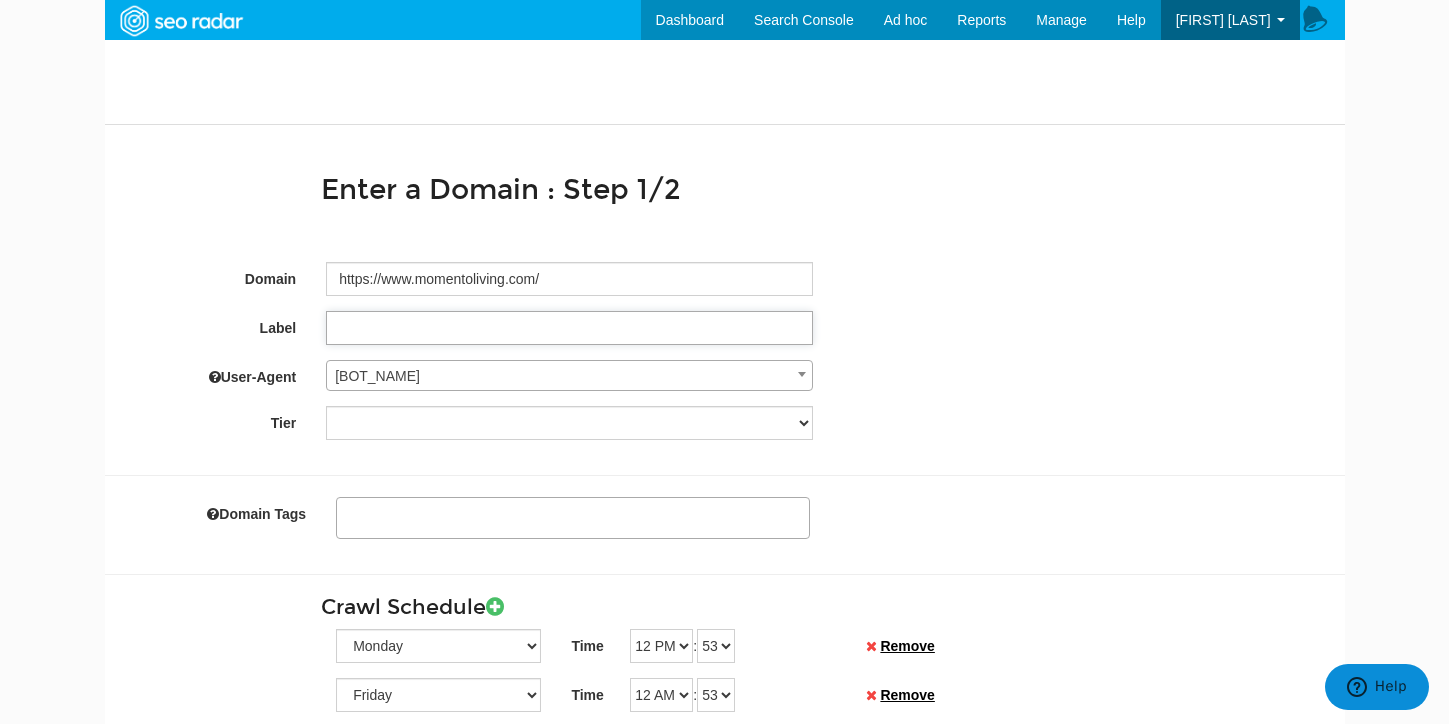 type on "https://www.momentoliving.com/" 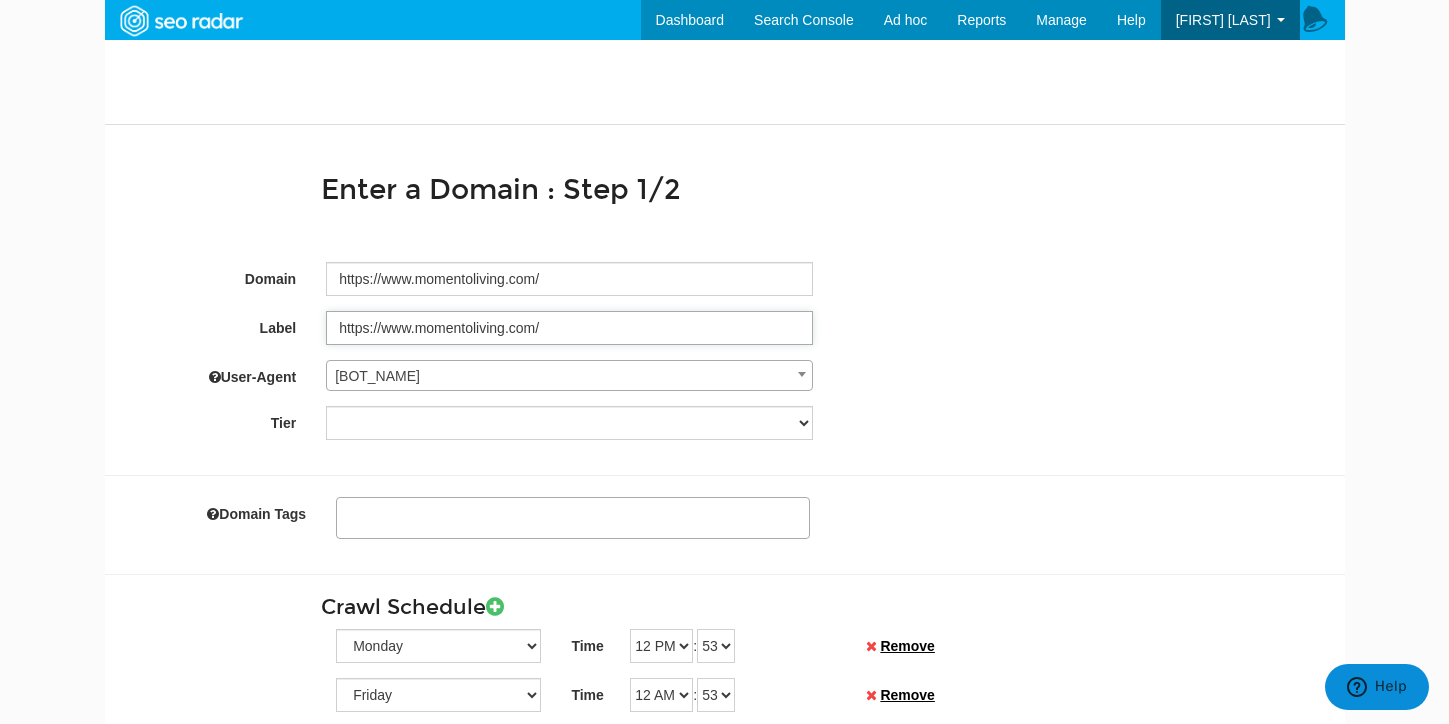 click on "https://www.momentoliving.com/" at bounding box center (569, 328) 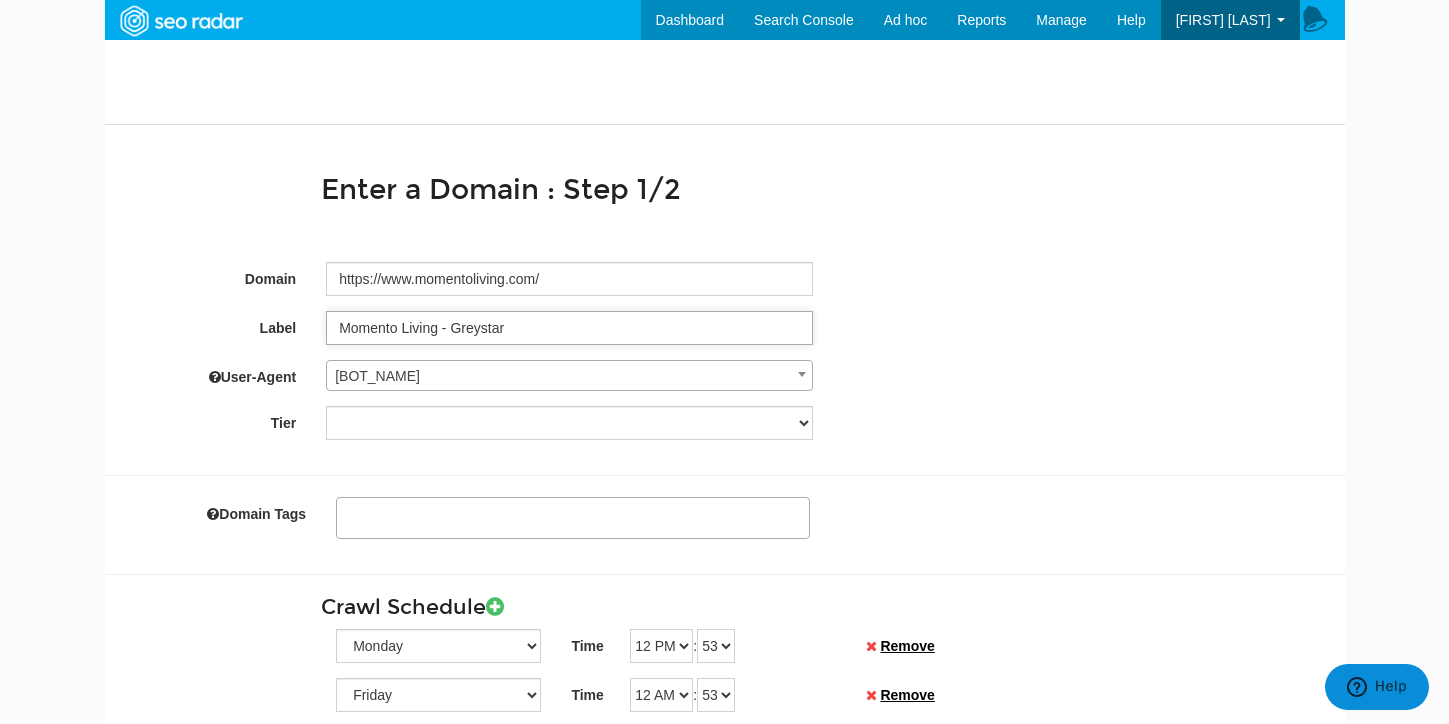 type on "Momento Living - Greystar" 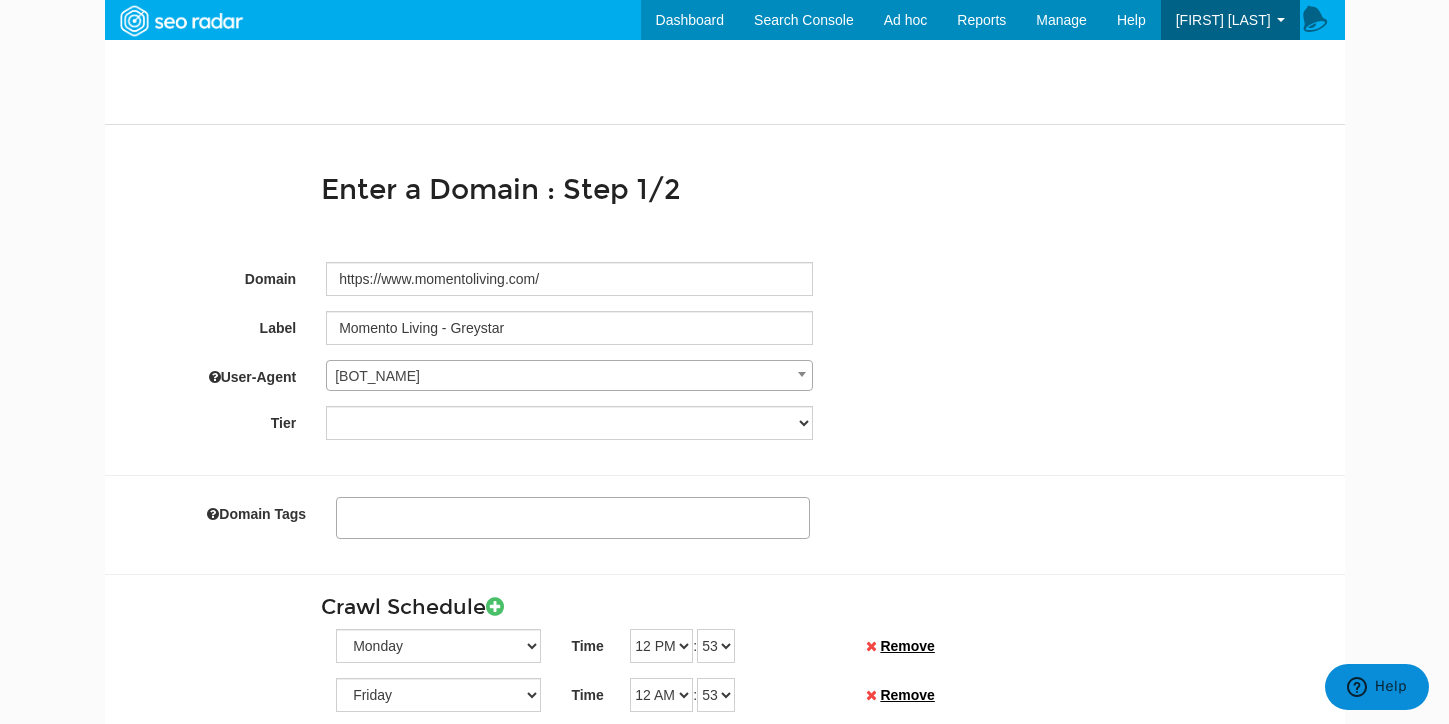 click on "Seoradar" at bounding box center [569, 376] 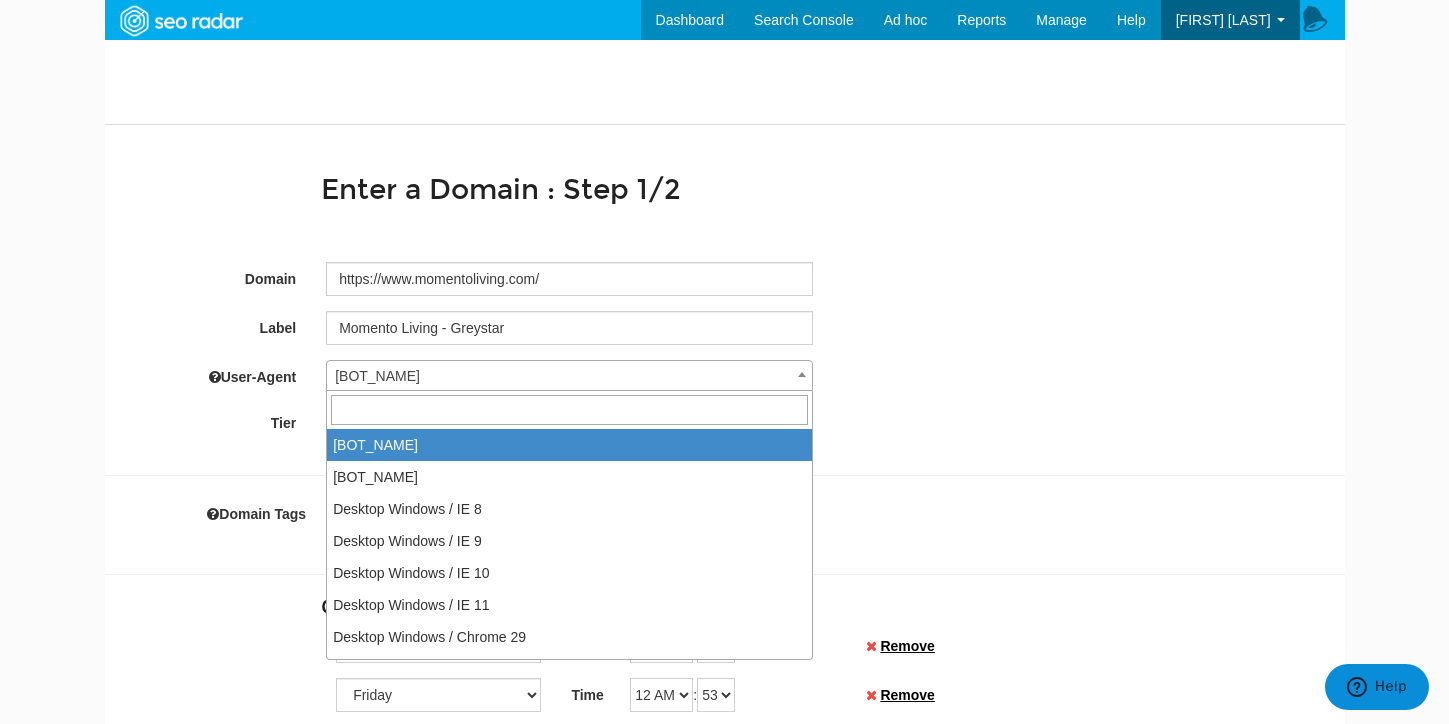 click on "Seoradar" at bounding box center [569, 376] 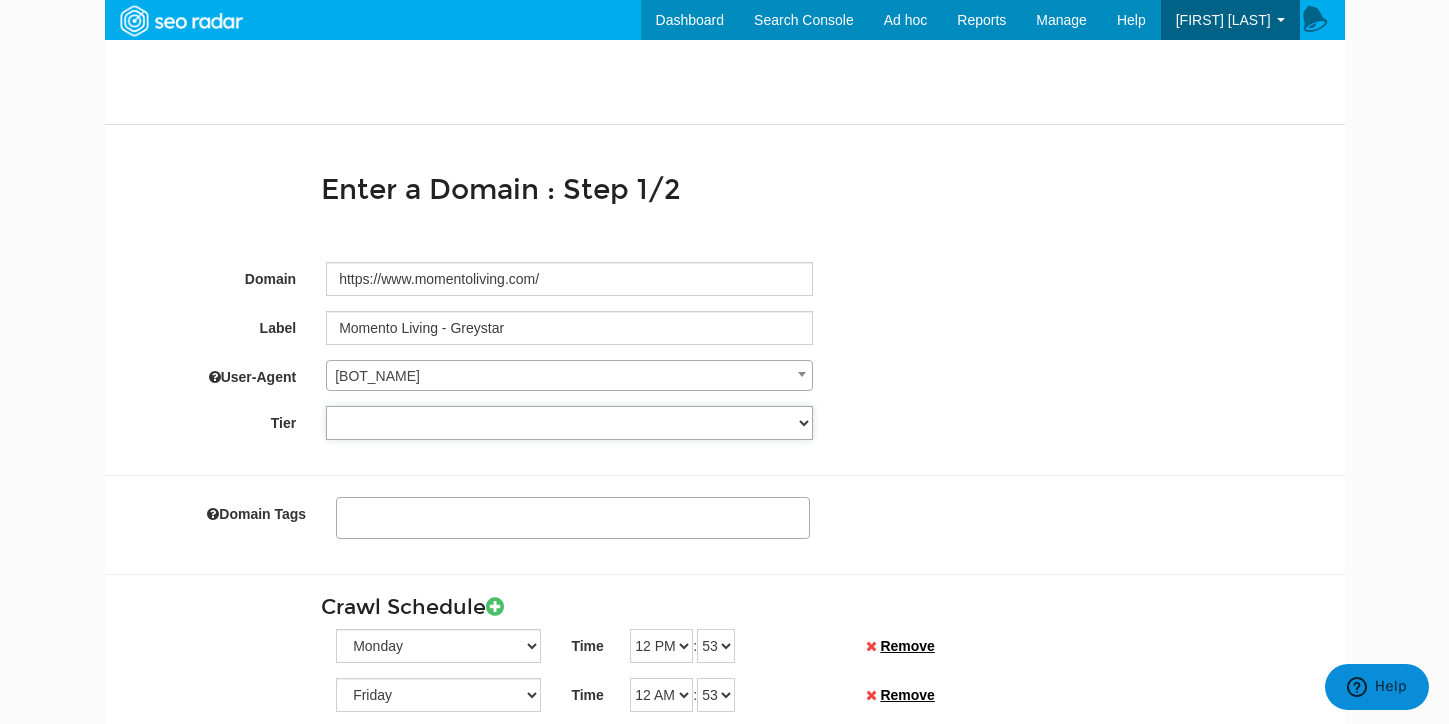 click on "Tier 1
Tier 2" at bounding box center [569, 423] 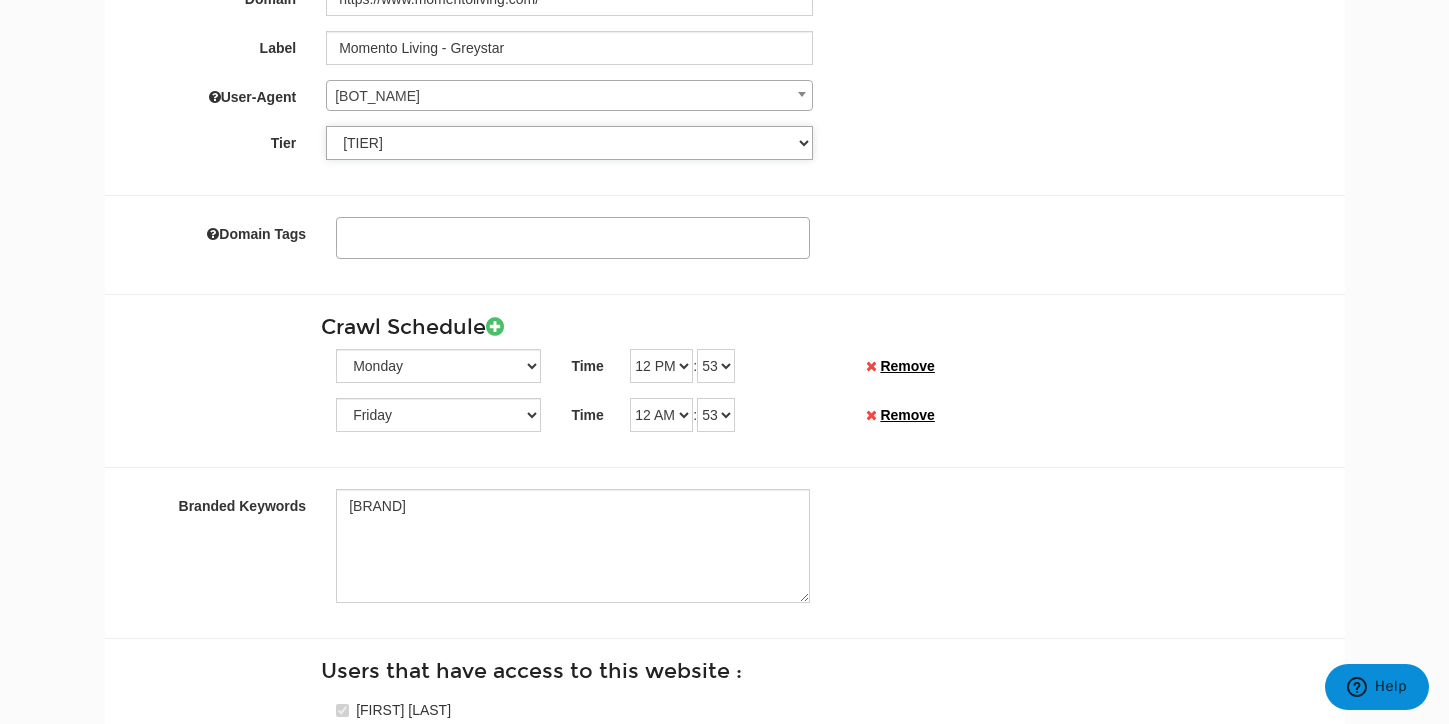 scroll, scrollTop: 281, scrollLeft: 0, axis: vertical 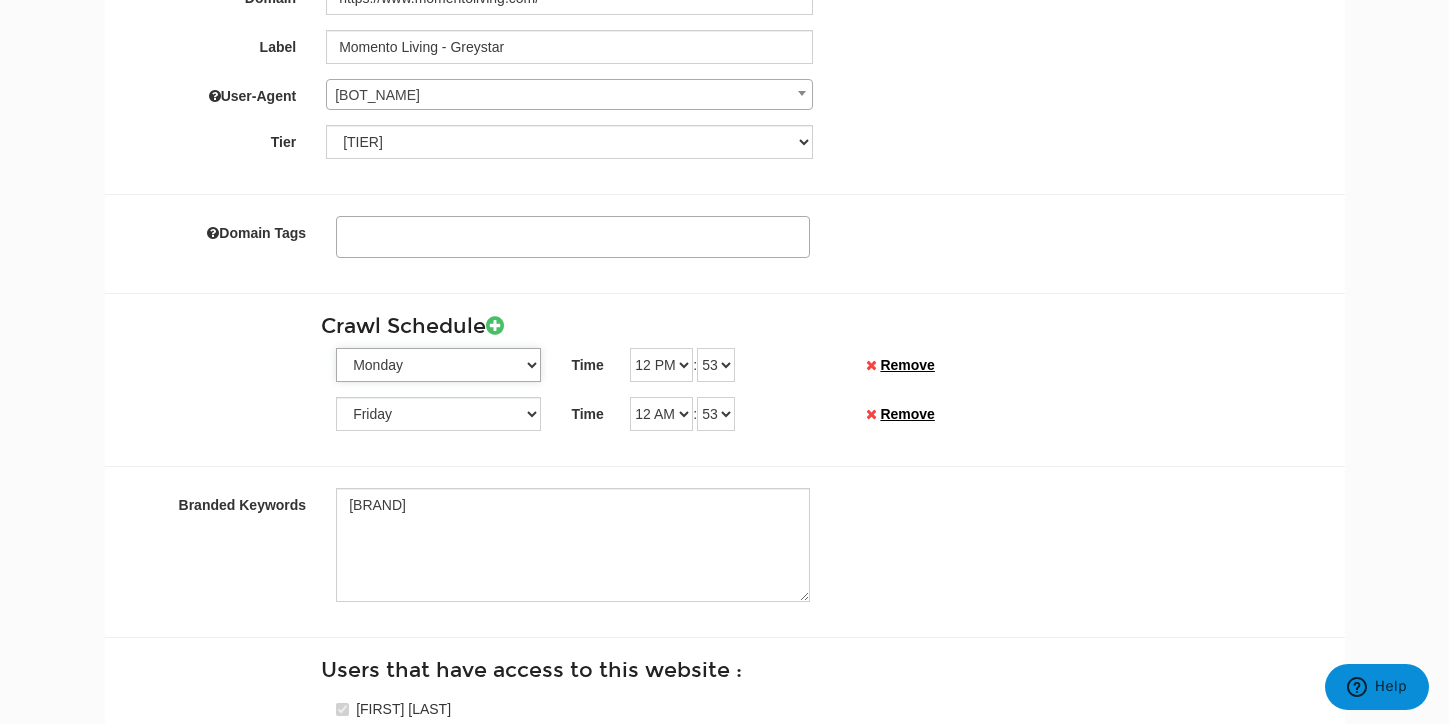 click on "Sunday
Monday
Tuesday
Wednesday
Thursday
Friday
Saturday" at bounding box center (438, 365) 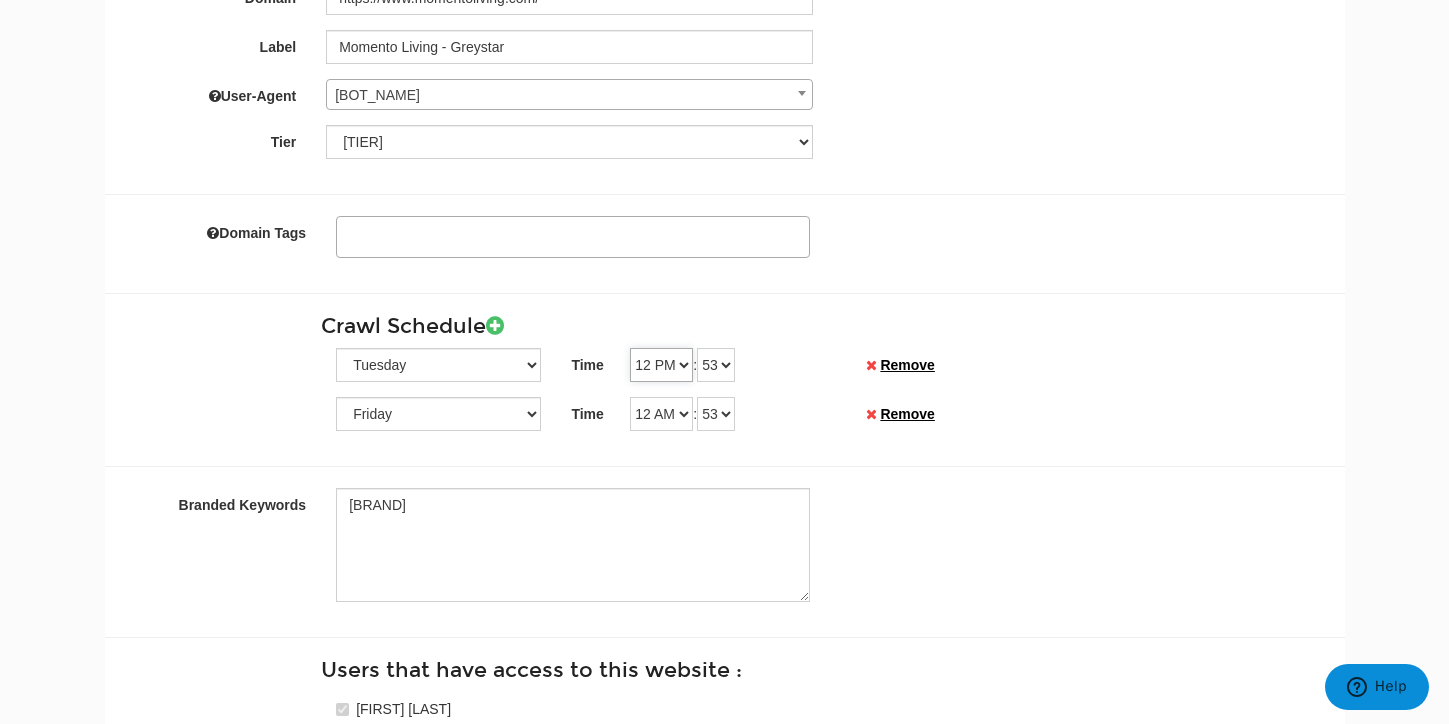 click on "12 AM
01 AM
02 AM
03 AM
04 AM
05 AM
06 AM
07 AM
08 AM
09 AM
10 AM
11 AM
12 PM
01 PM
02 PM
03 PM
04 PM
05 PM
06 PM
07 PM
08 PM
09 PM
10 PM
11 PM" at bounding box center [661, 365] 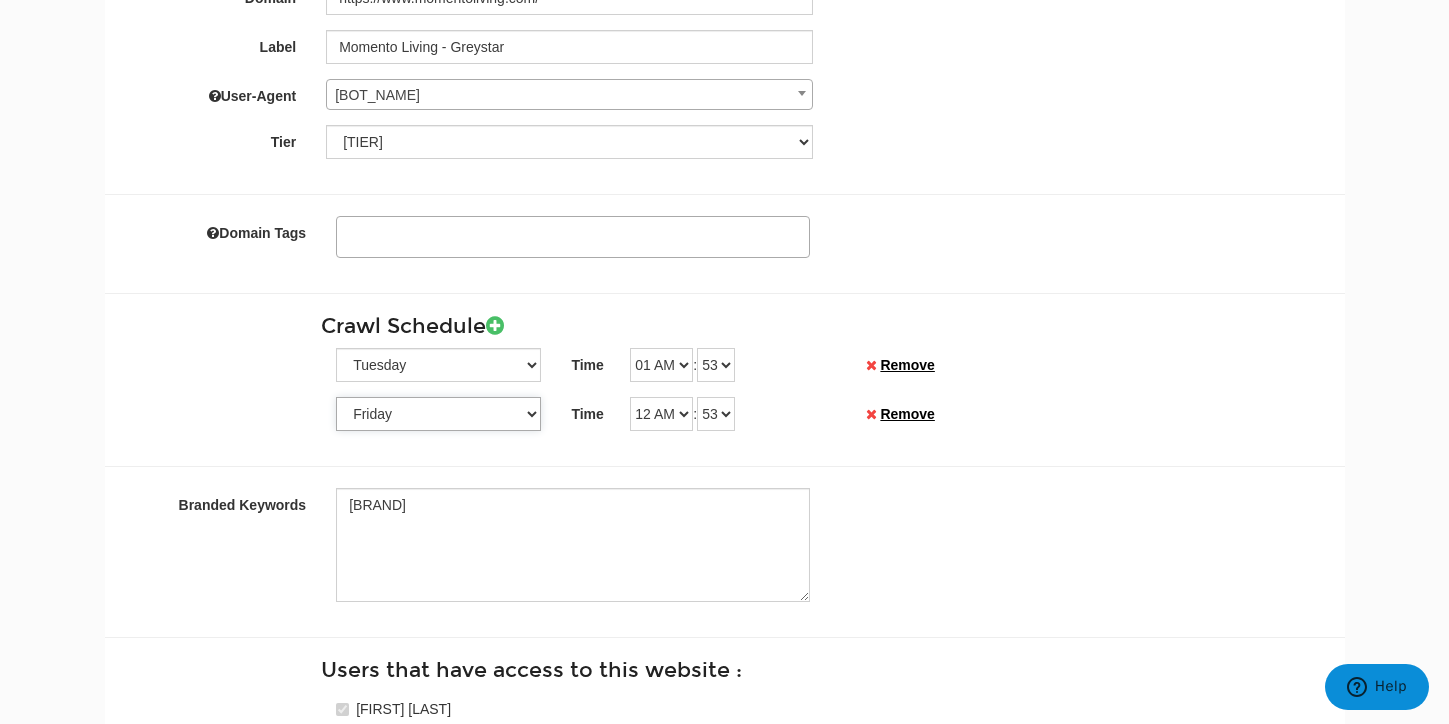 click on "Sunday
Monday
Tuesday
Wednesday
Thursday
Friday
Saturday" at bounding box center (438, 414) 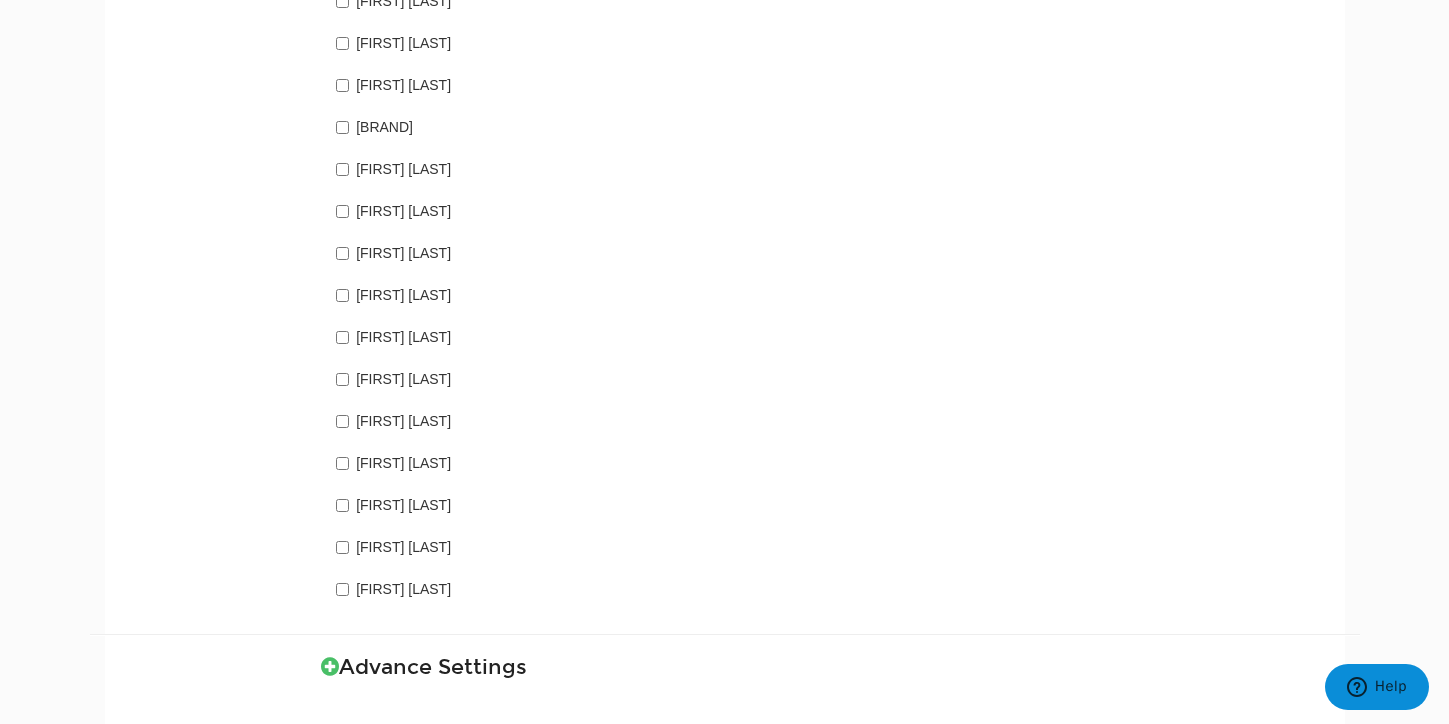 scroll, scrollTop: 1495, scrollLeft: 0, axis: vertical 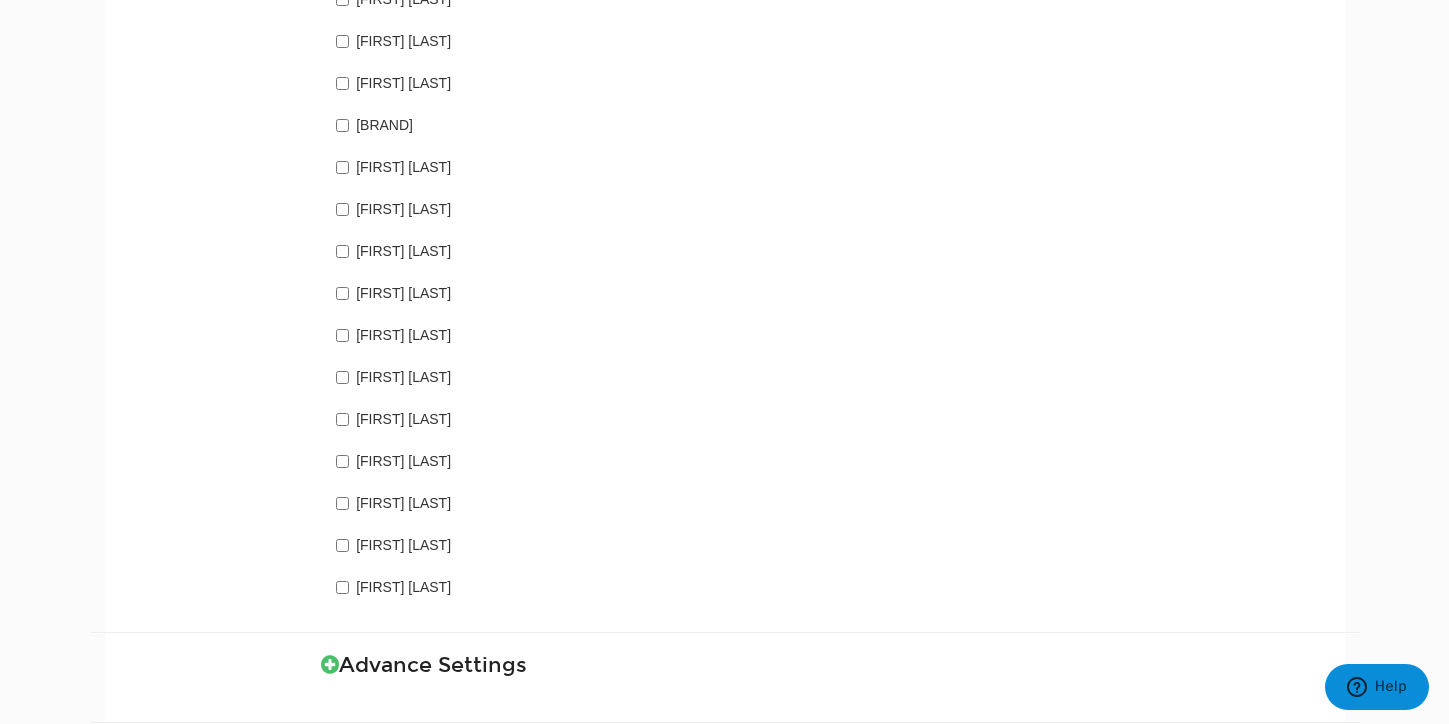click on "Harry Clements" at bounding box center (573, 289) 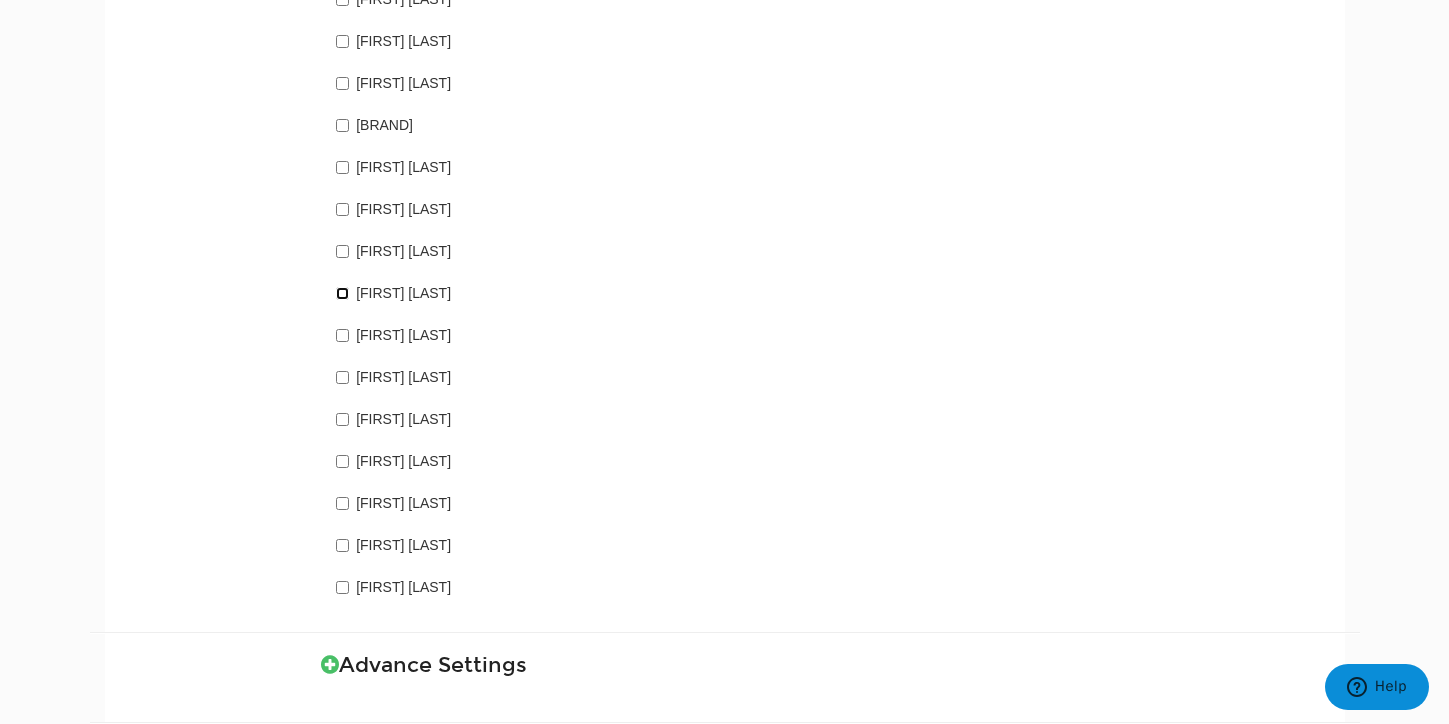 click on "Harry Clements" at bounding box center [342, 293] 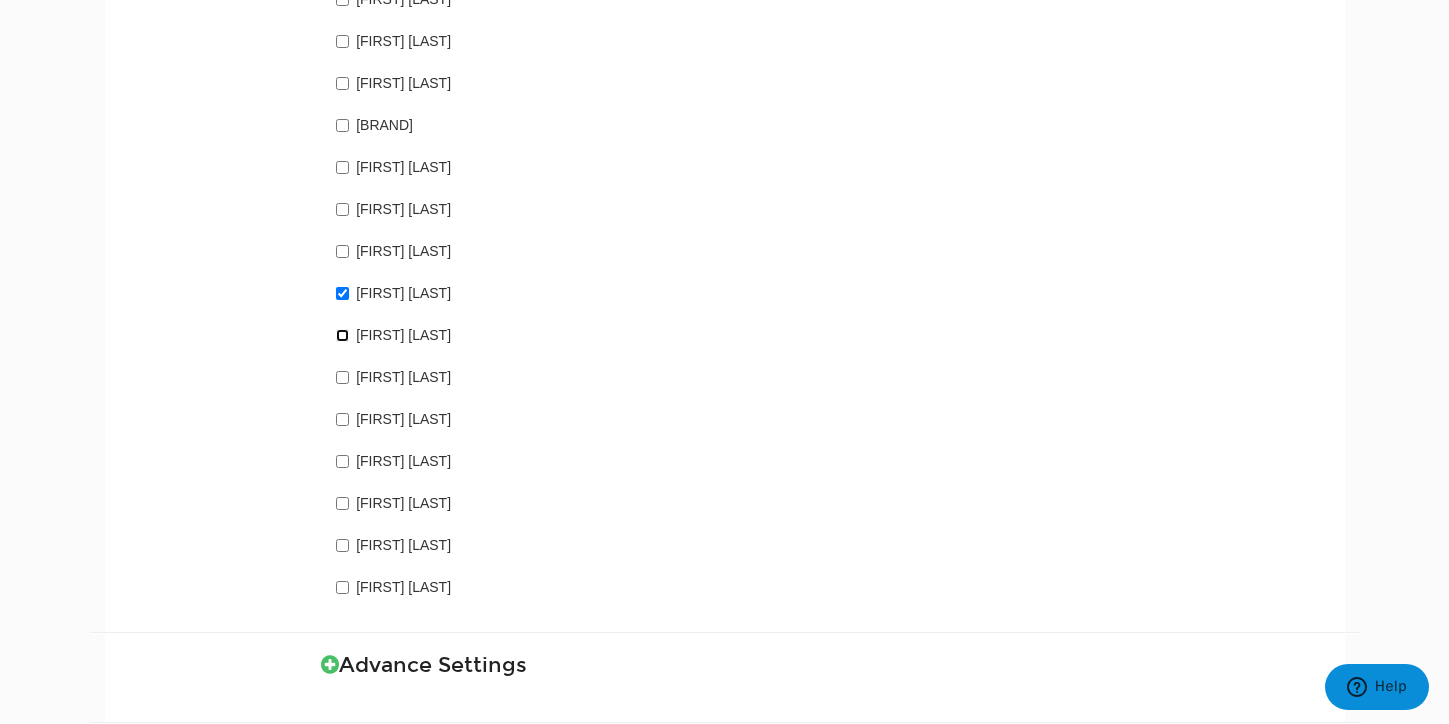 click on "Hayley Dawson" at bounding box center [342, 335] 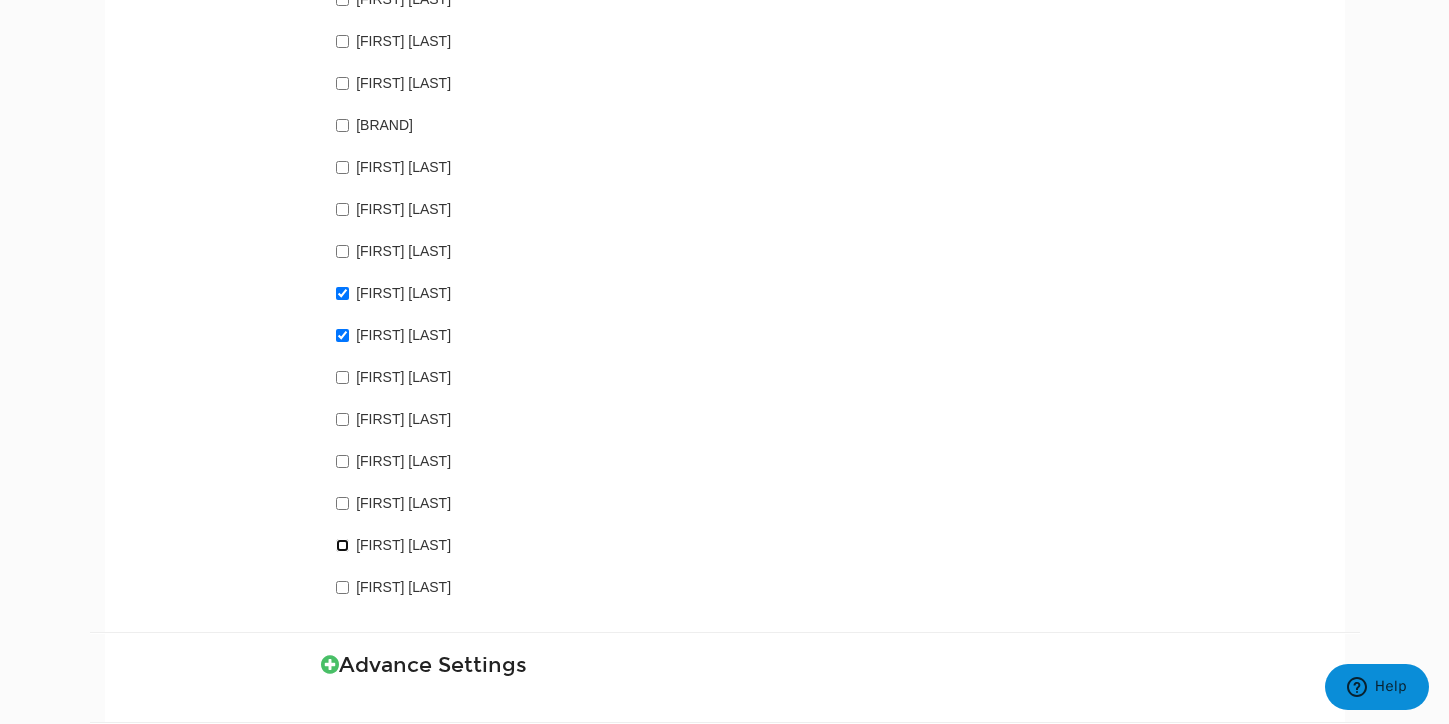 click on "Tara Cassidy" at bounding box center (342, 545) 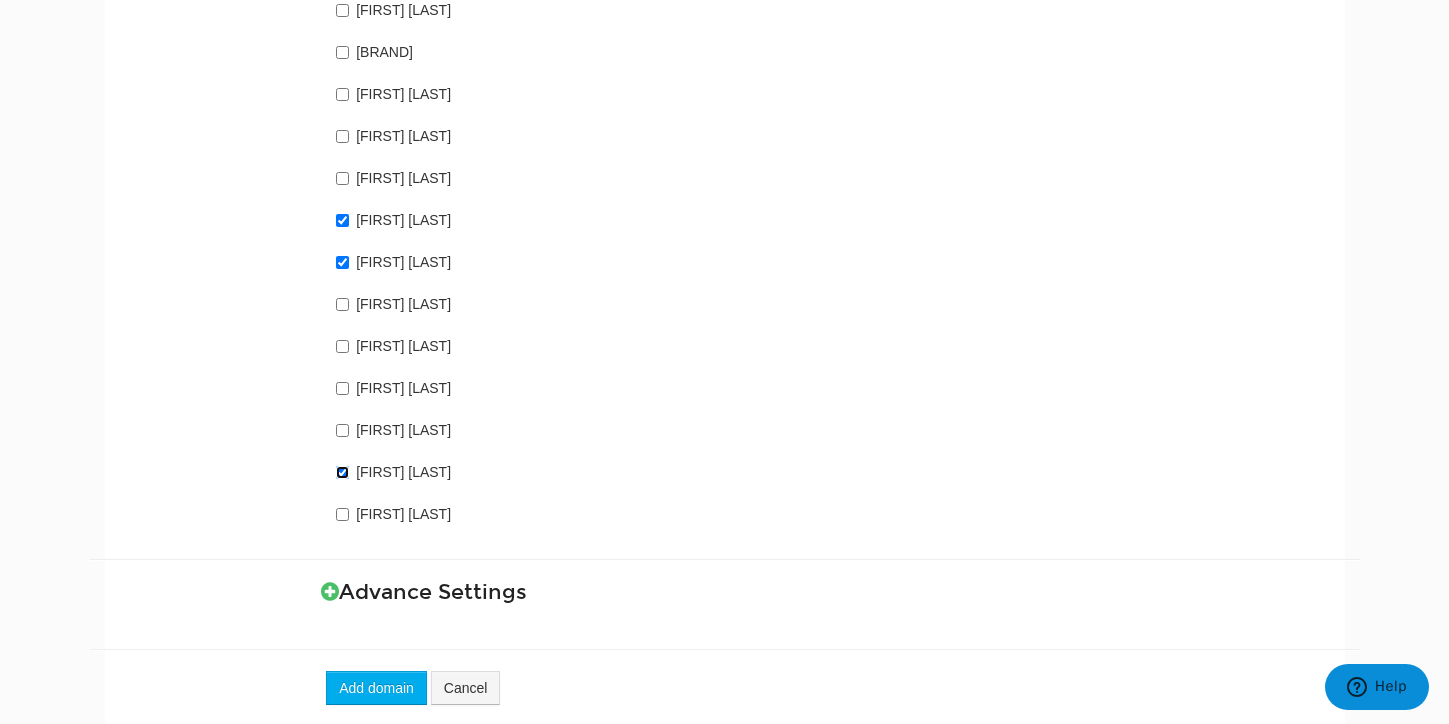 scroll, scrollTop: 1572, scrollLeft: 0, axis: vertical 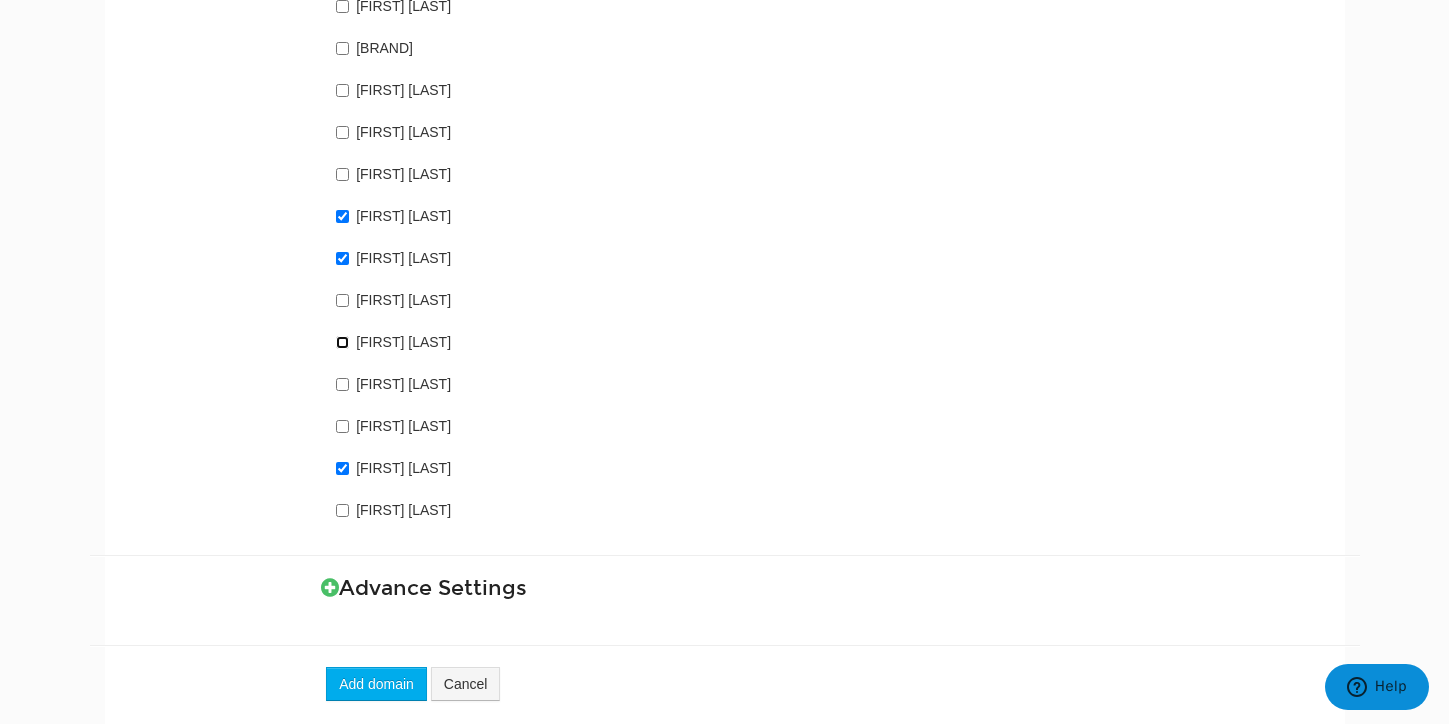 click on "Adam Smith" at bounding box center [342, 342] 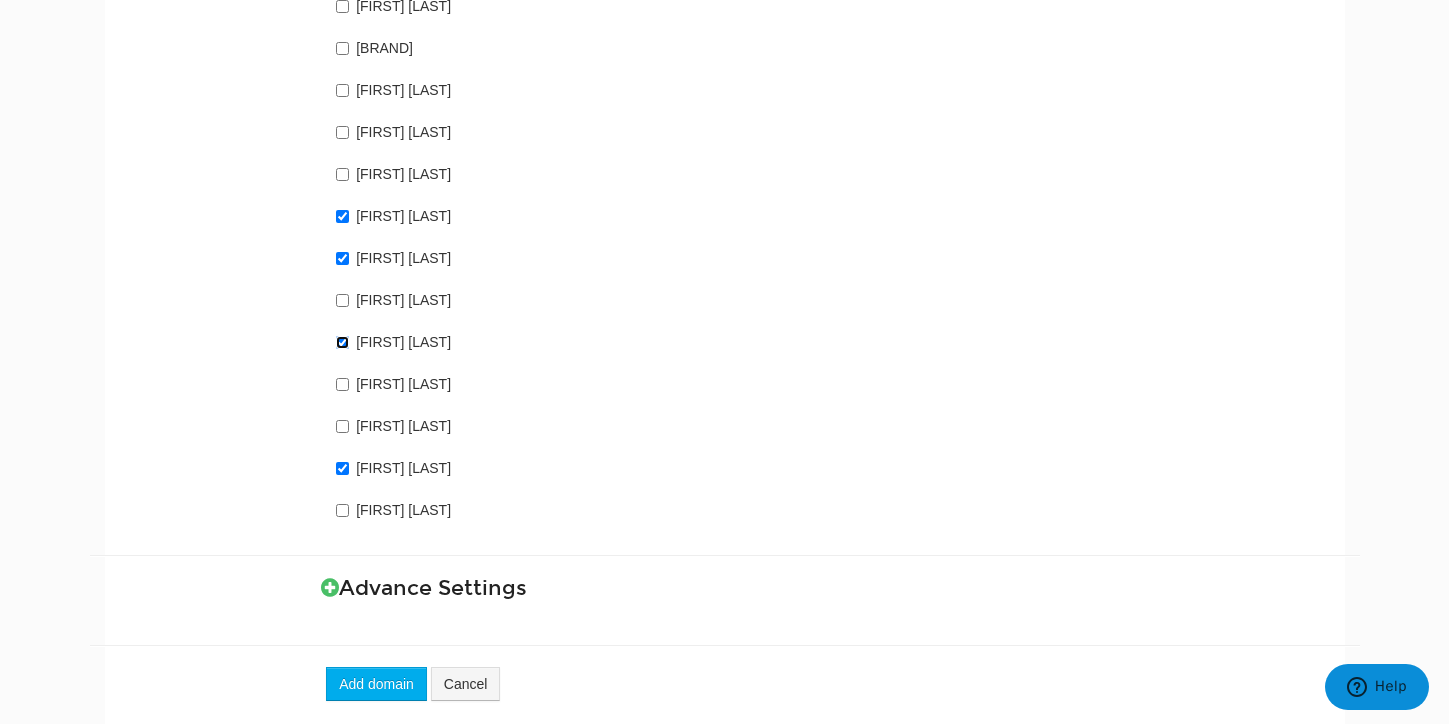 scroll, scrollTop: 1633, scrollLeft: 0, axis: vertical 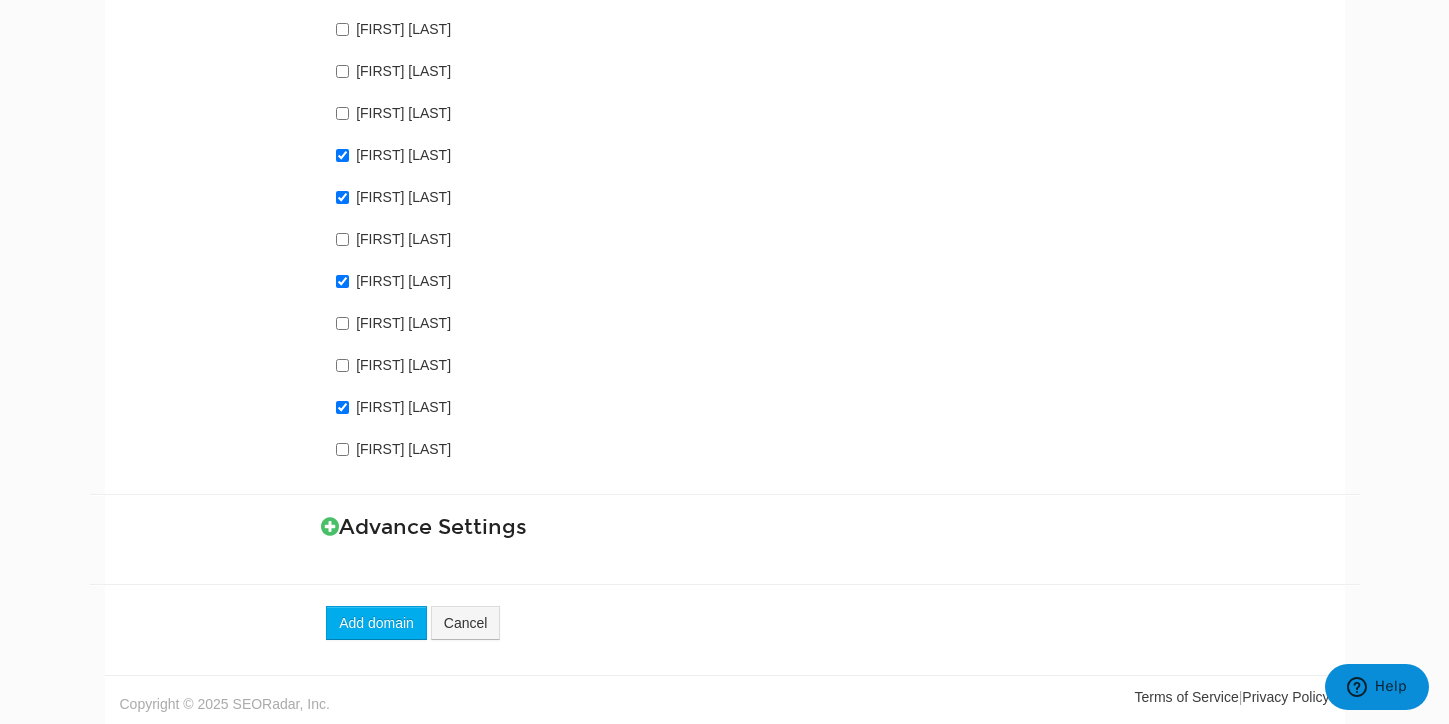 click on "Enter a Domain : Step 1/2
Value of Staging Domain is invalid
Domain https://www.momentoliving.com/
Label Momento Living - Greystar
User-Agent Seoradar
Google Bot
Desktop Windows / IE 8
Desktop Windows / IE 9
Desktop Windows / IE 10
Desktop Windows / IE 11
Desktop Windows / Chrome 29
Desktop Windows / Firefox 27
Desktop MacOS / Safari
Desktop MacOS / Chrome 33
Desktop MacOS / Firefox 38
Desktop Linux / Firefox 44
Desktop Chrome 41
Linux Chrome 41
Windows Chrome 41
Mac Chrome 41
Windows Chrome 69
Googlebot for Smartphone
Bingbot
IOS 9.2
Test UA Seoradar Tier
Tier 1
Tier 2
Domain Tags Gatwick Parking
Competitor
Tchibo
IDG
JG
Hitachi
B&CE
Regis & Supercuts
Project (no retainer)
Kalimex
Luke
Chris
K-Seal" at bounding box center [725, -412] 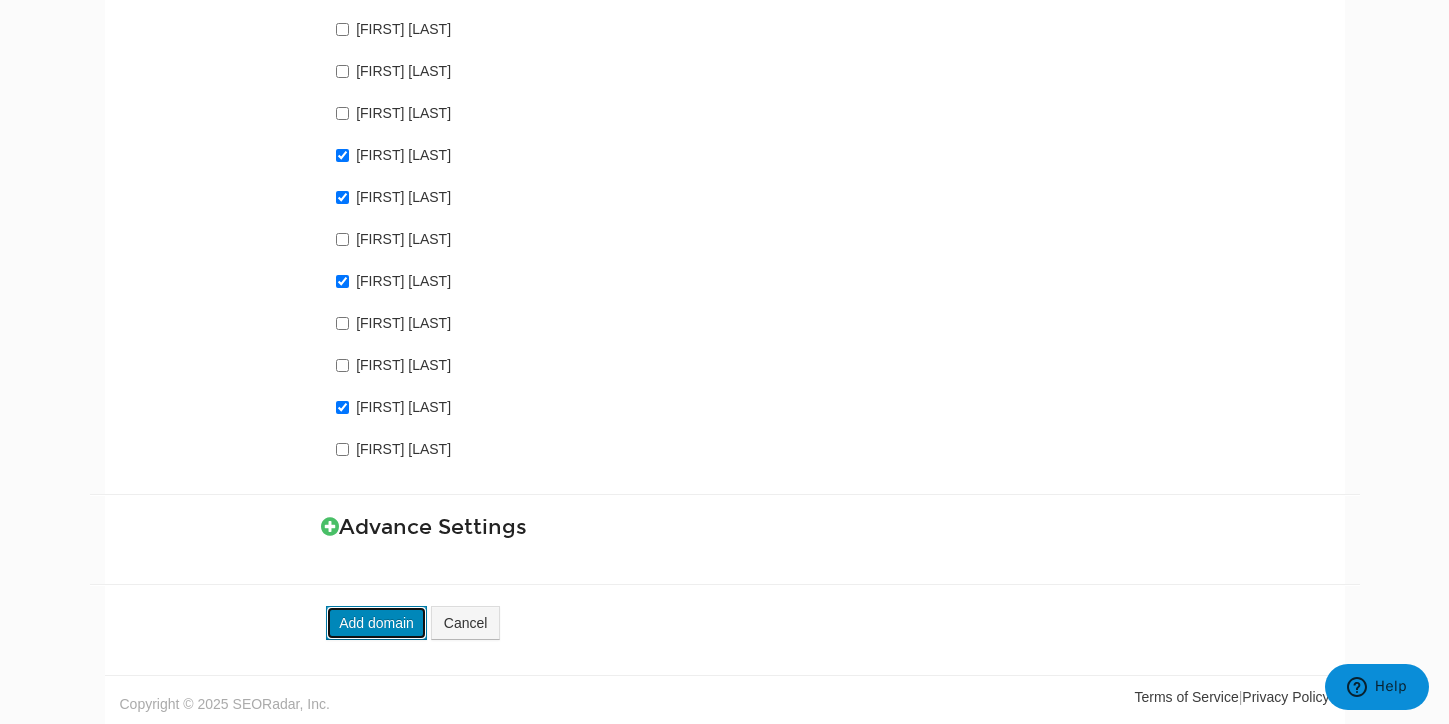 click on "Add domain" at bounding box center [376, 623] 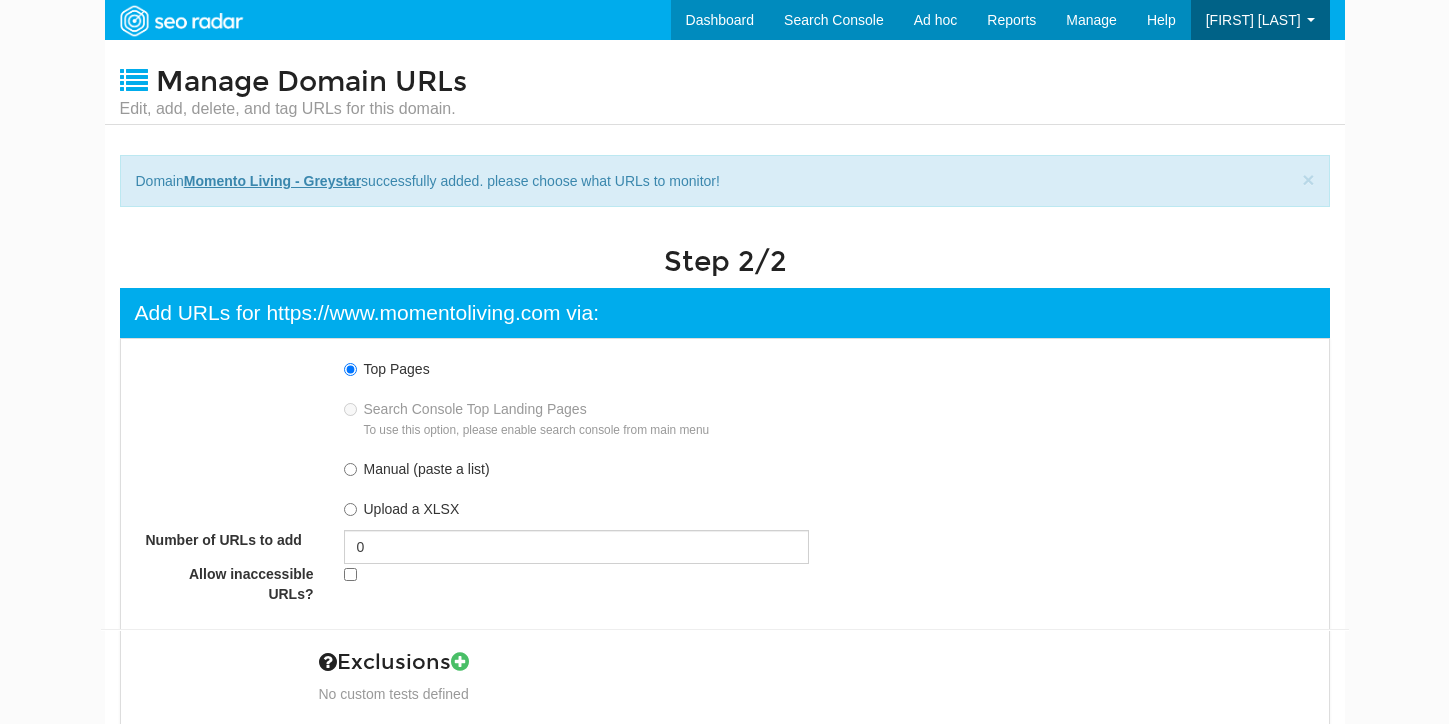 scroll, scrollTop: 0, scrollLeft: 0, axis: both 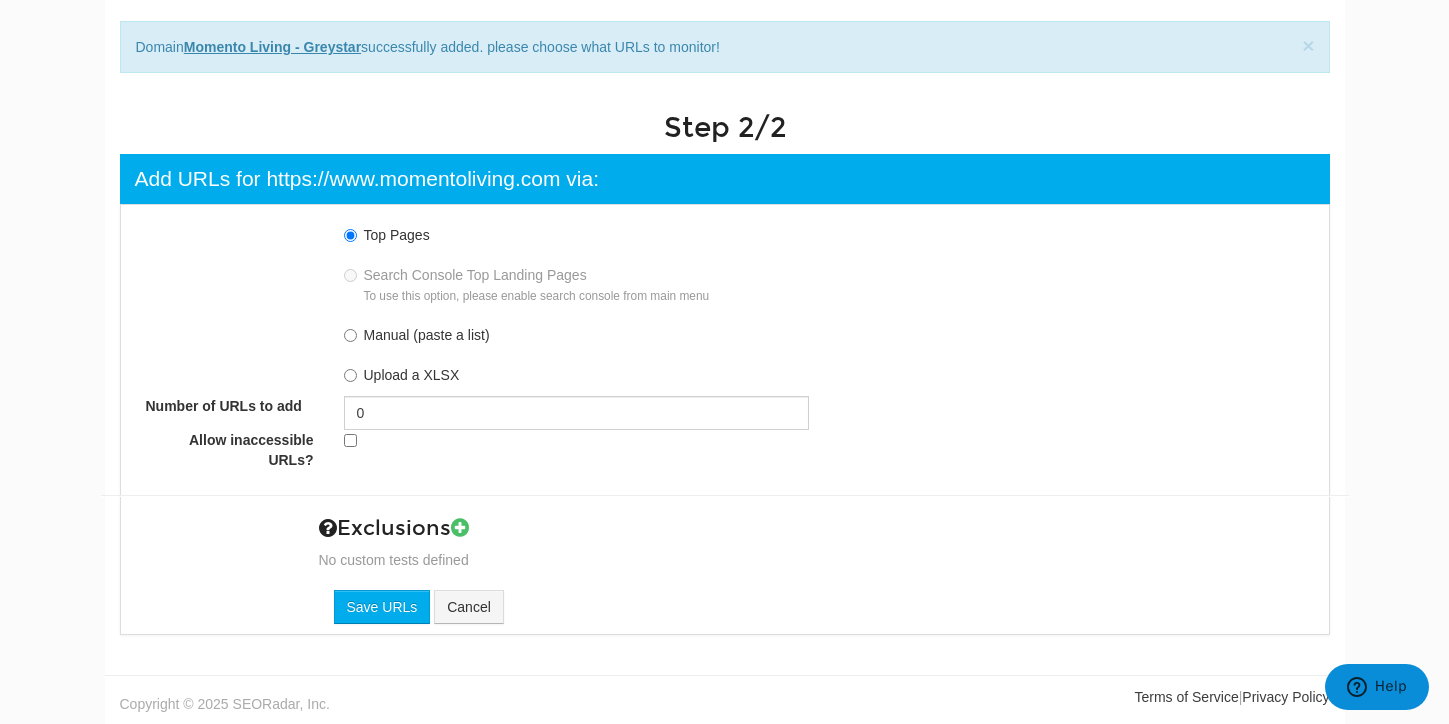 click on "Search Console Top Landing Pages
To use this option, please enable search console from main menu" at bounding box center (824, 285) 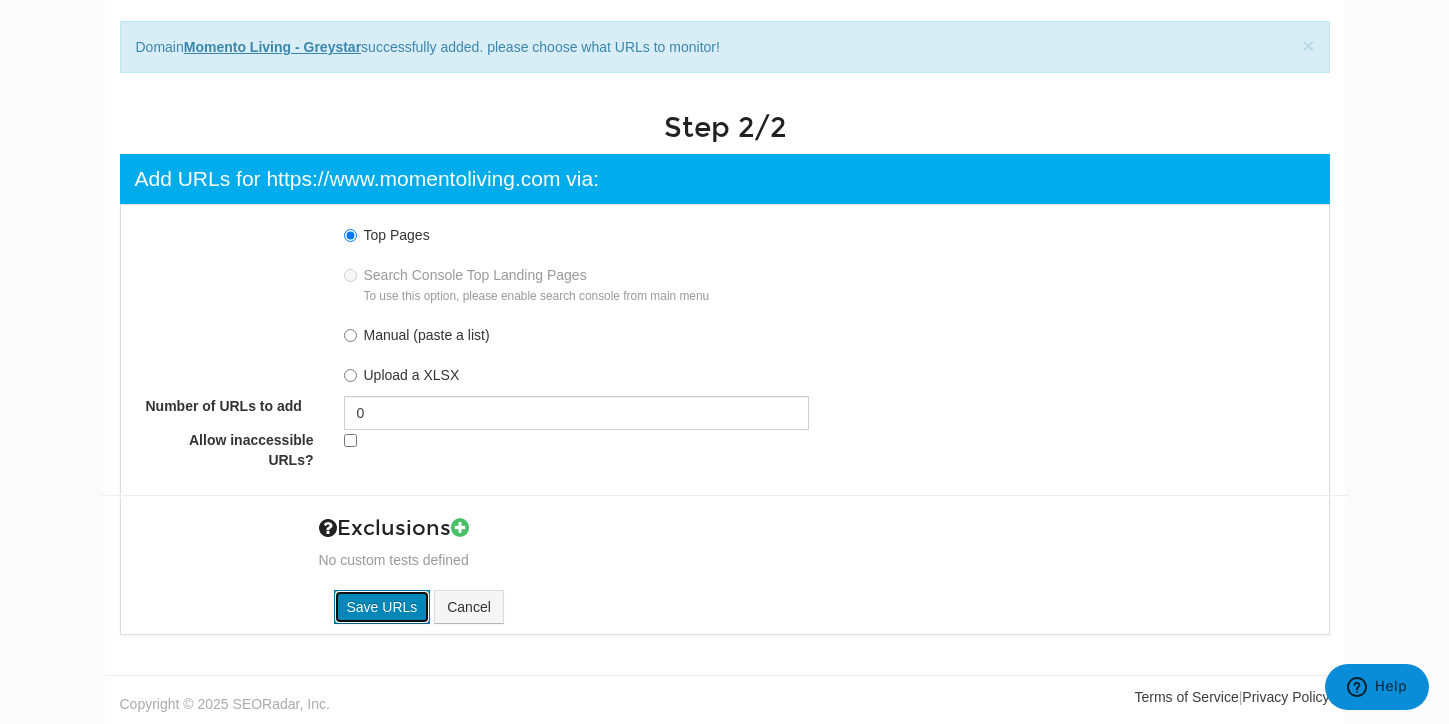 click on "Save  URLs" at bounding box center [382, 607] 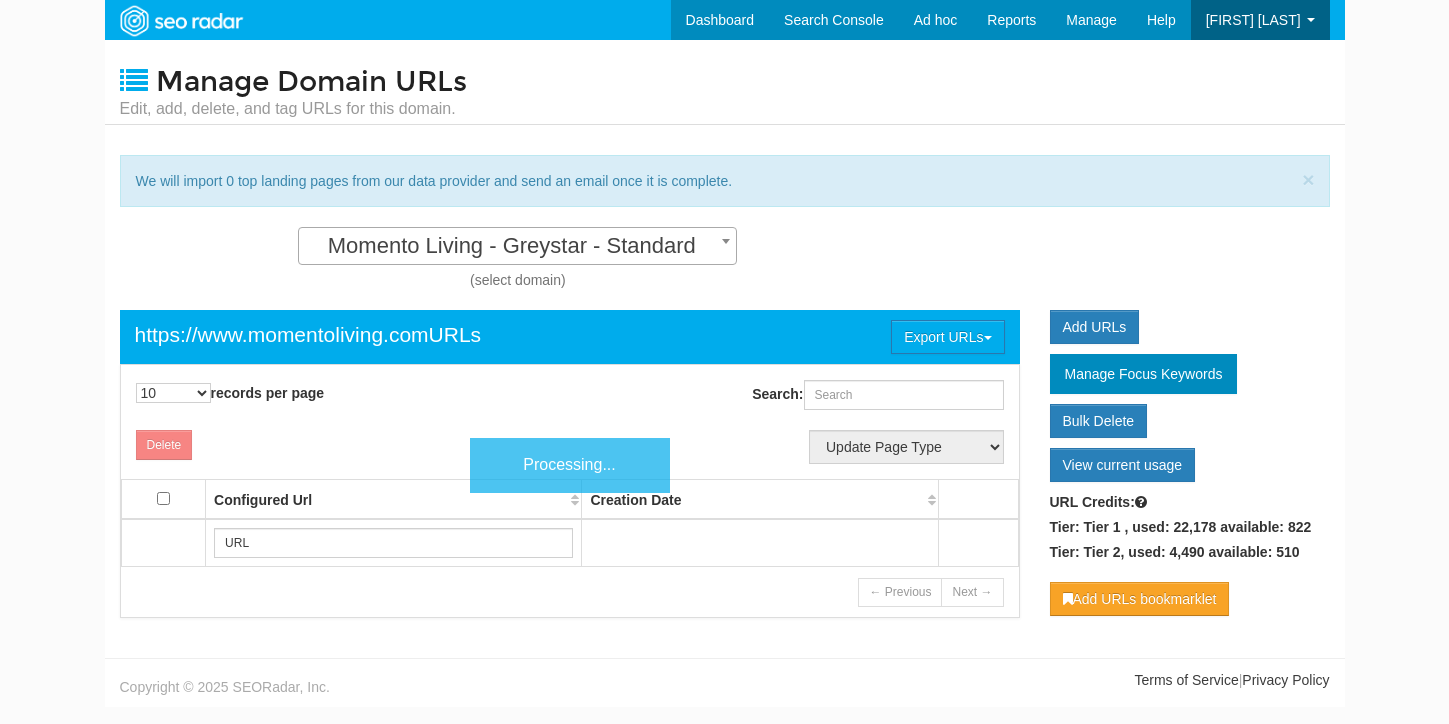 scroll, scrollTop: 0, scrollLeft: 0, axis: both 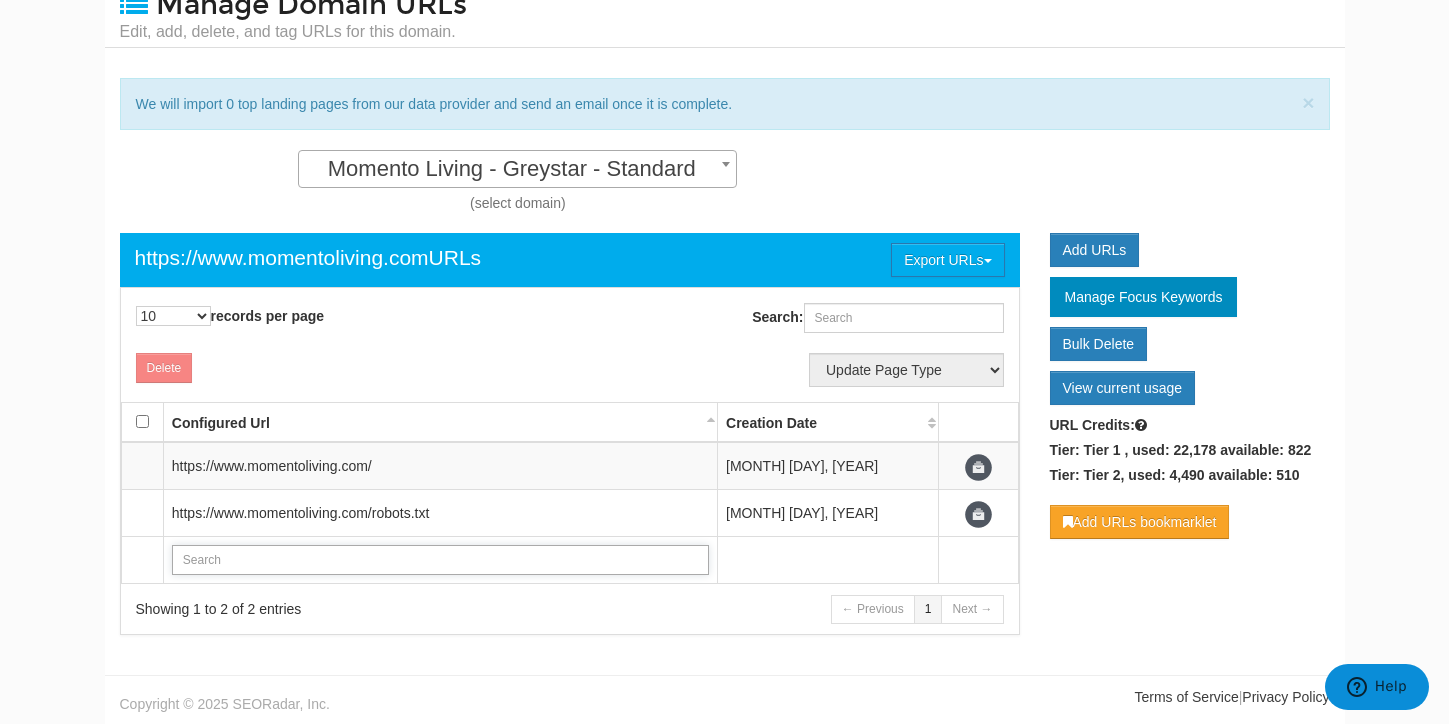 click at bounding box center (440, 560) 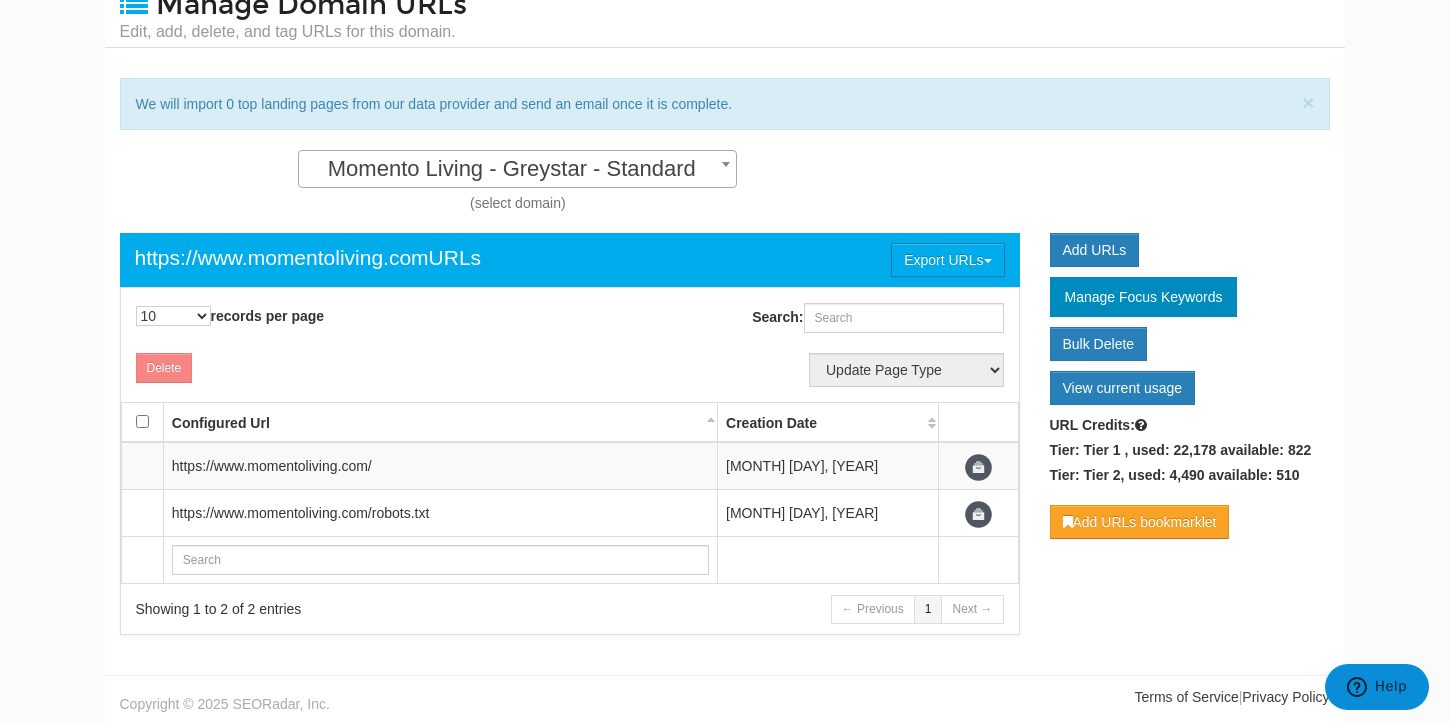 type on "URL" 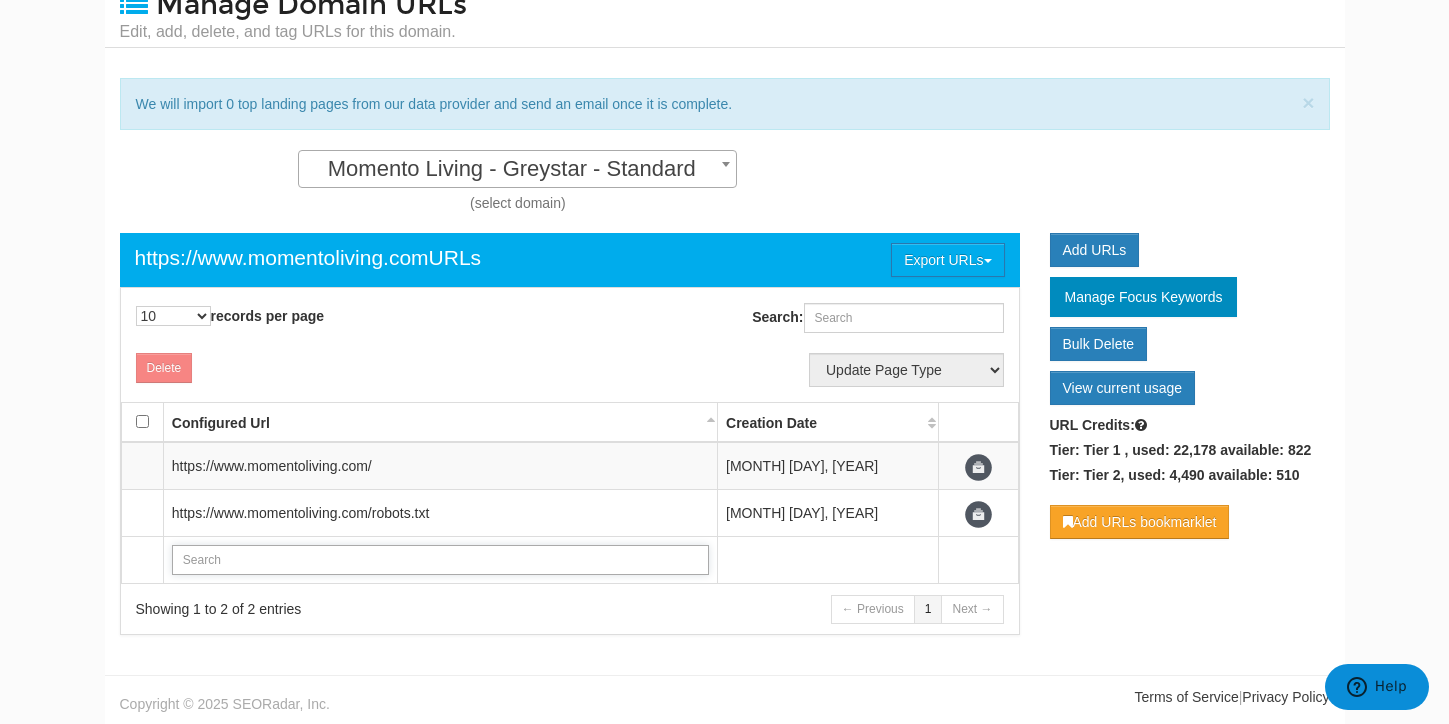 click at bounding box center (440, 560) 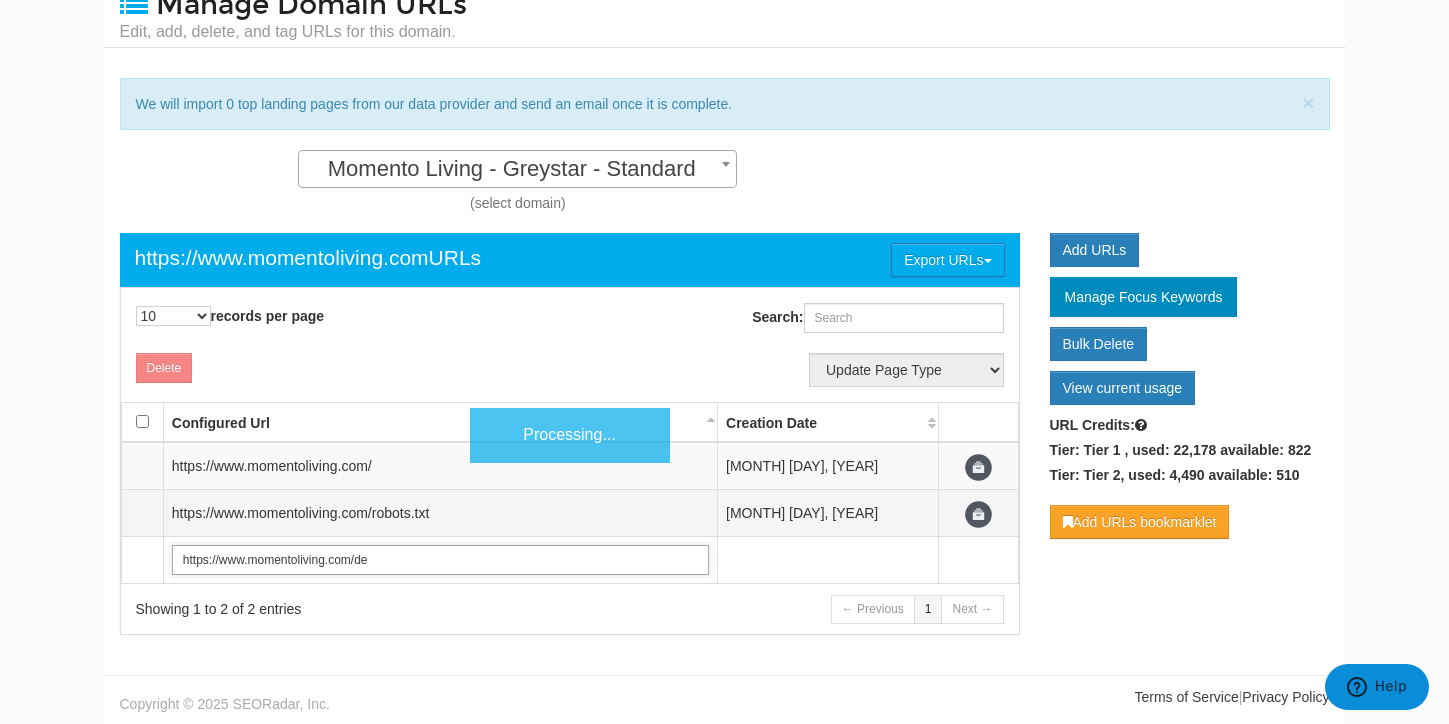 scroll, scrollTop: 20, scrollLeft: 0, axis: vertical 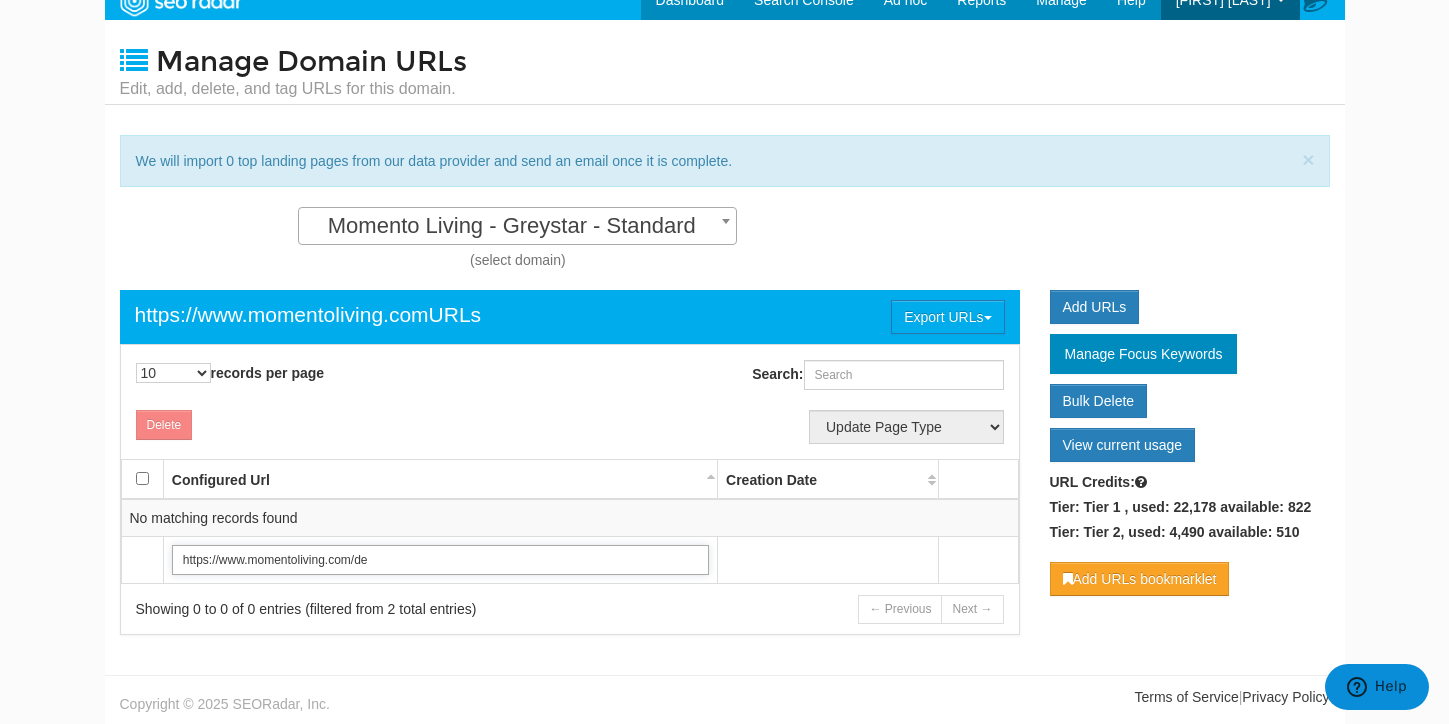 type on "https://www.momentoliving.com/de" 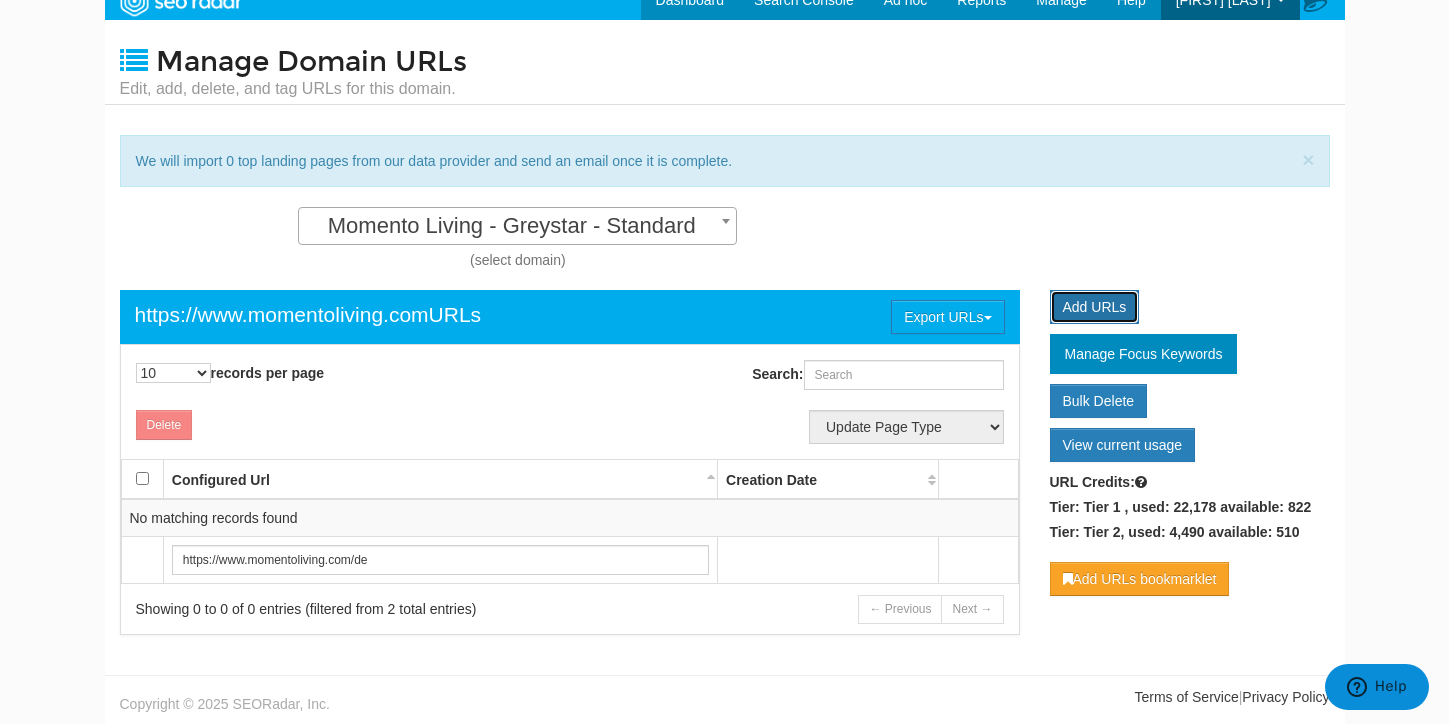click on "Add URLs" at bounding box center (1095, 307) 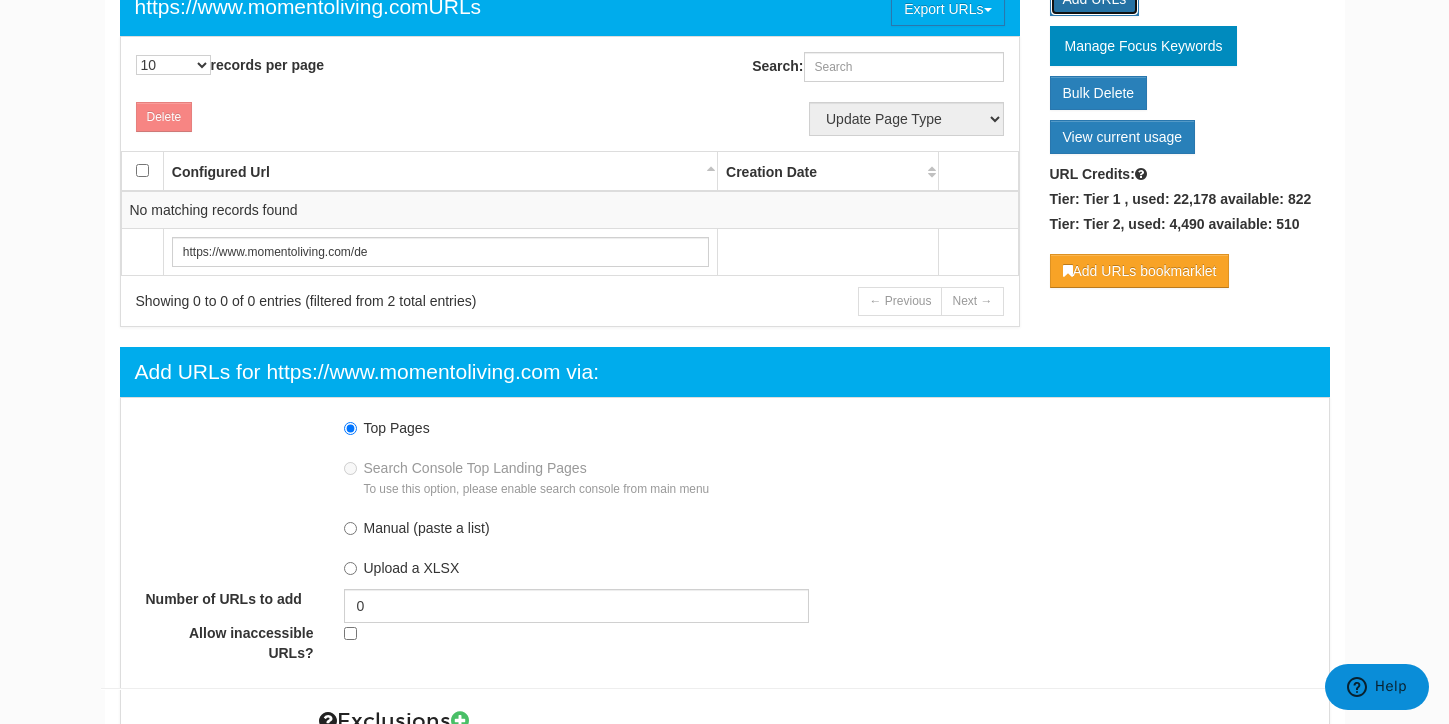 scroll, scrollTop: 0, scrollLeft: 0, axis: both 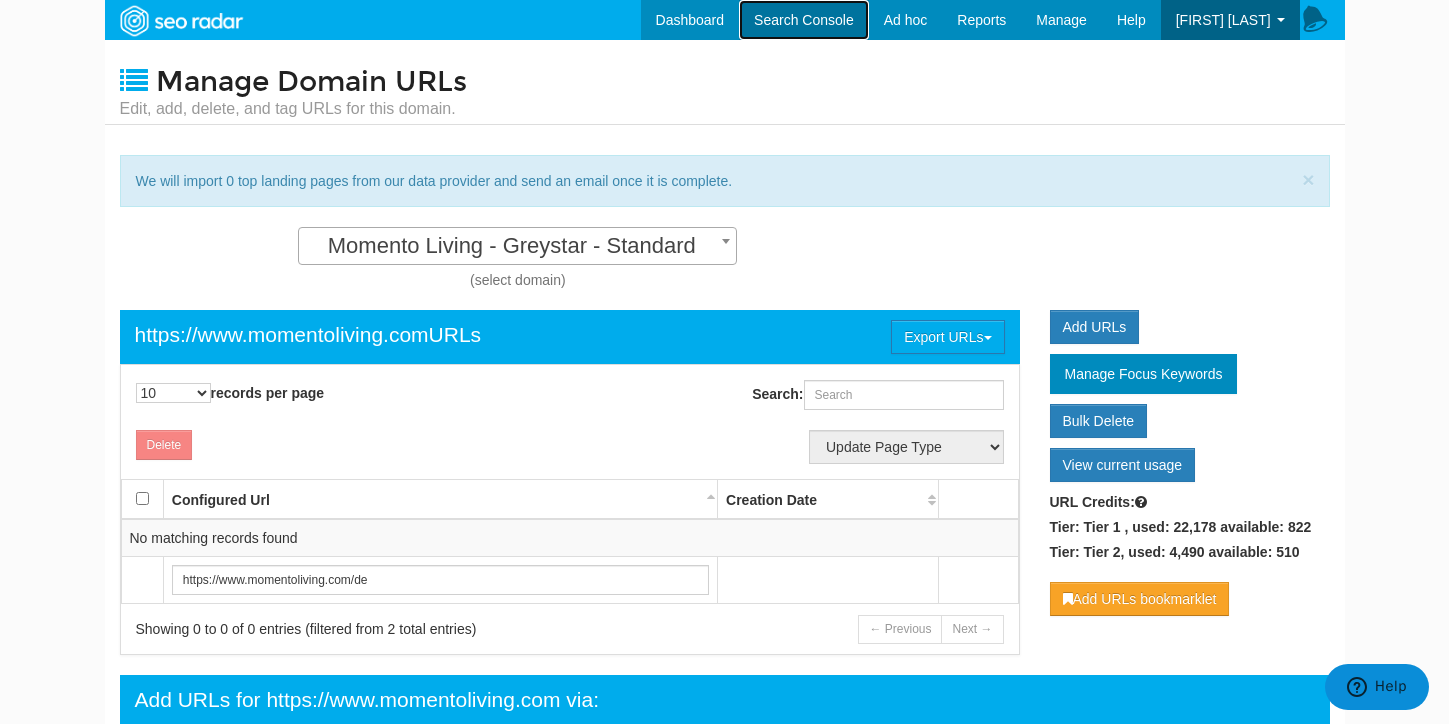 click on "Search Console" at bounding box center (804, 20) 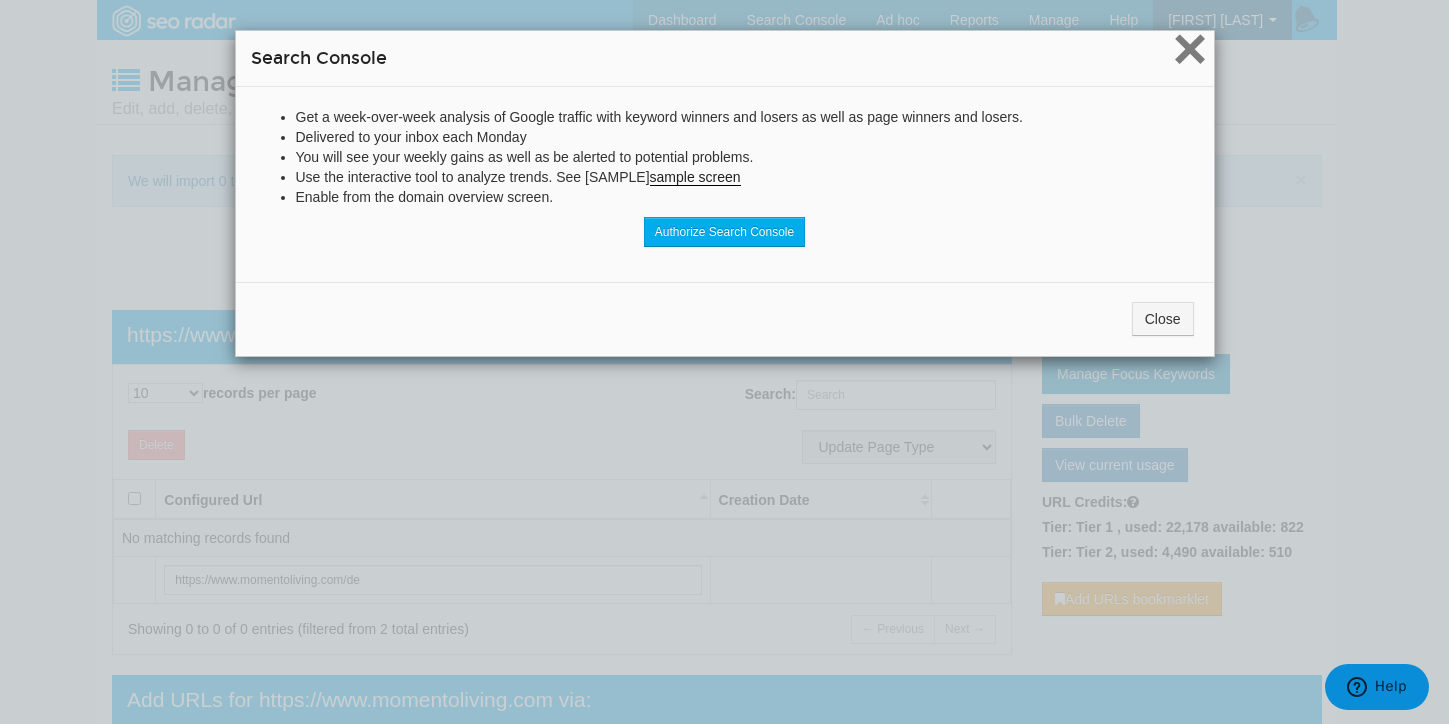 click on "×" at bounding box center [1189, 48] 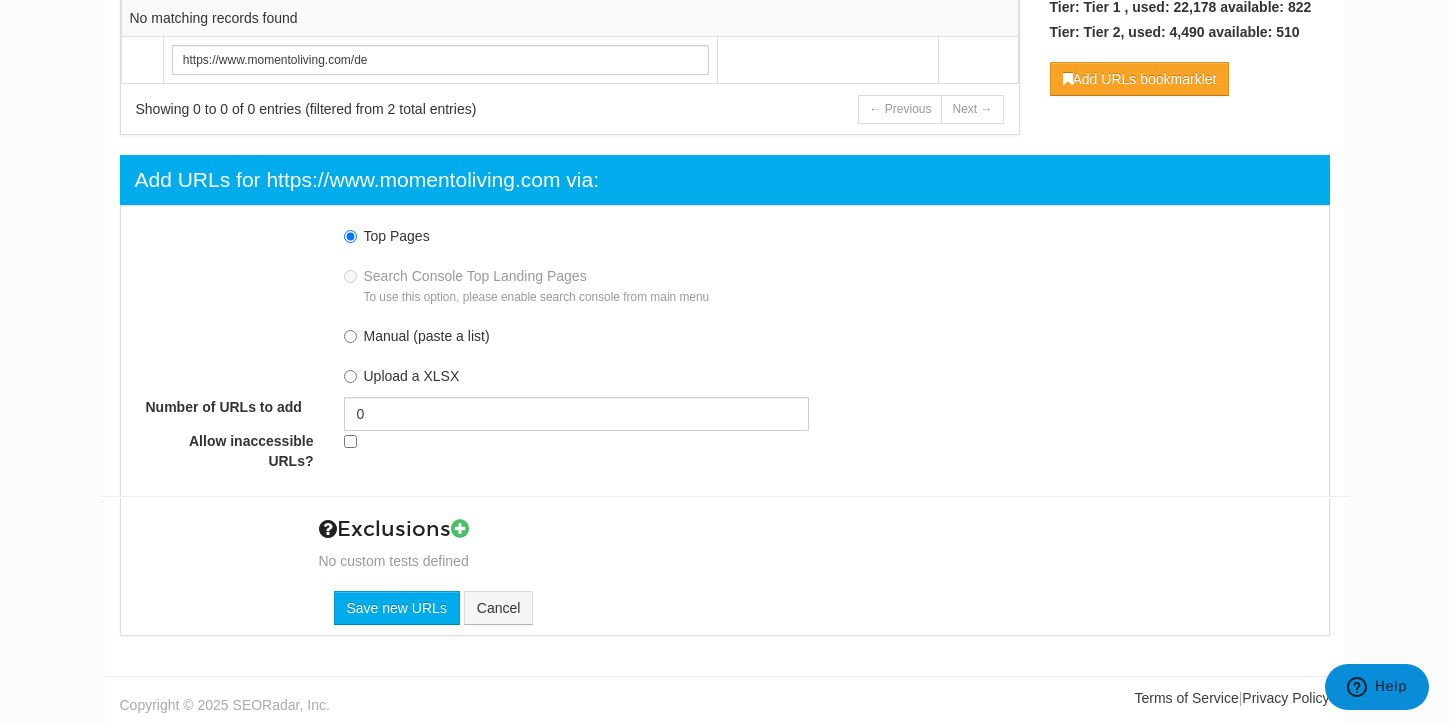 scroll, scrollTop: 521, scrollLeft: 0, axis: vertical 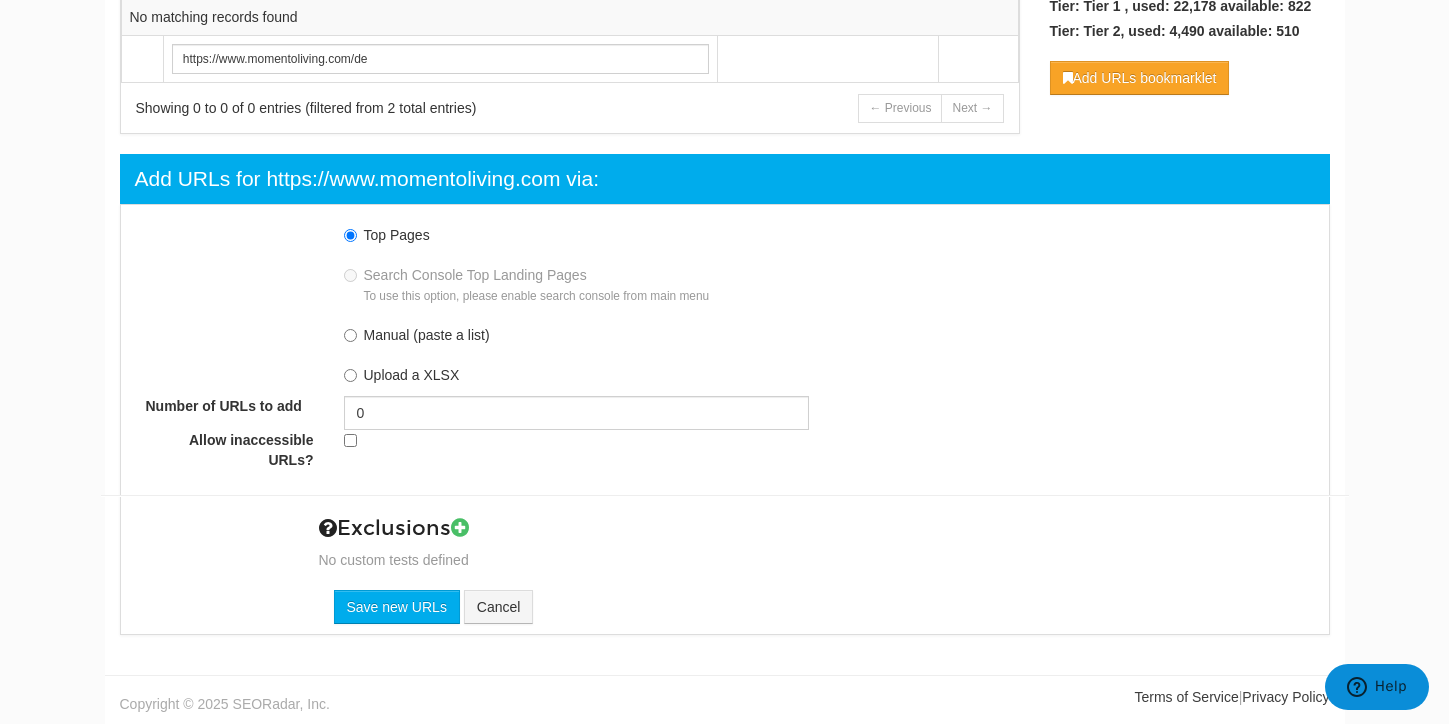 click on "Upload a XLSX" at bounding box center (412, 375) 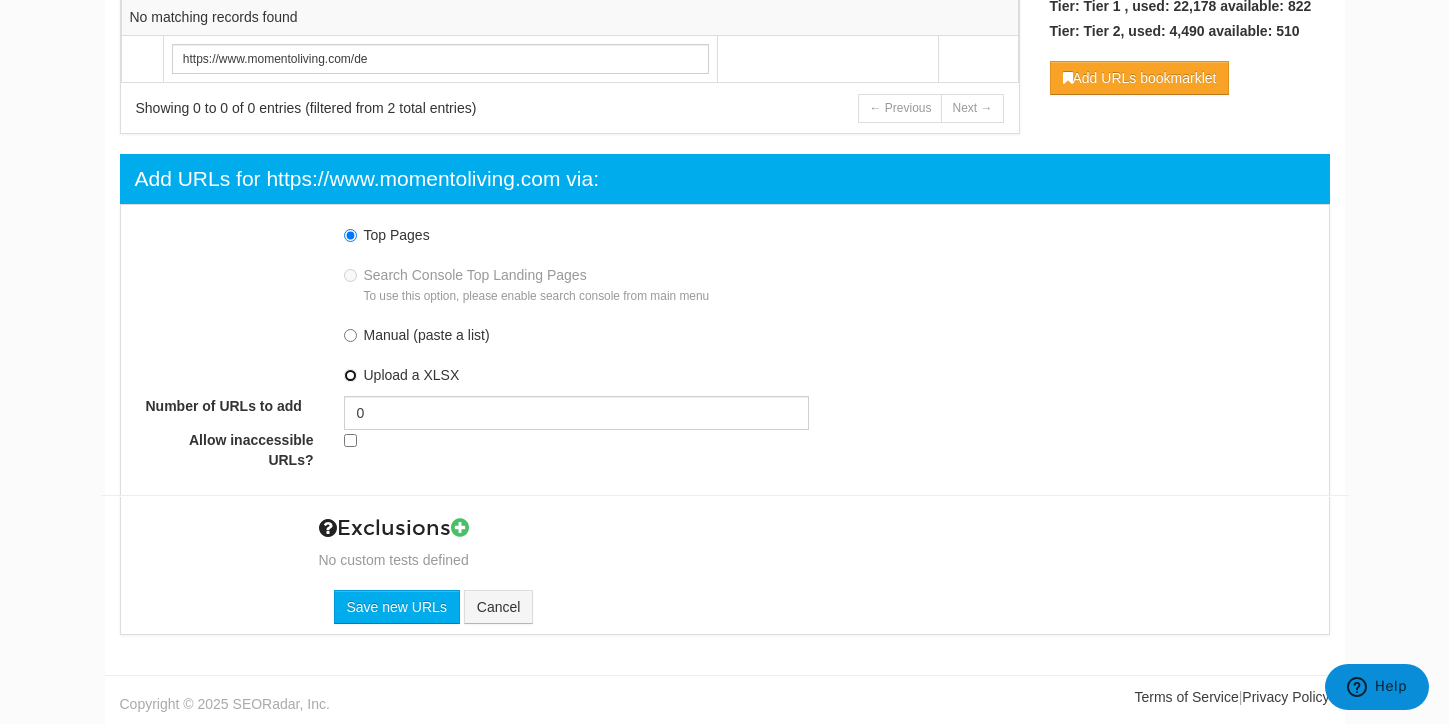 radio on "true" 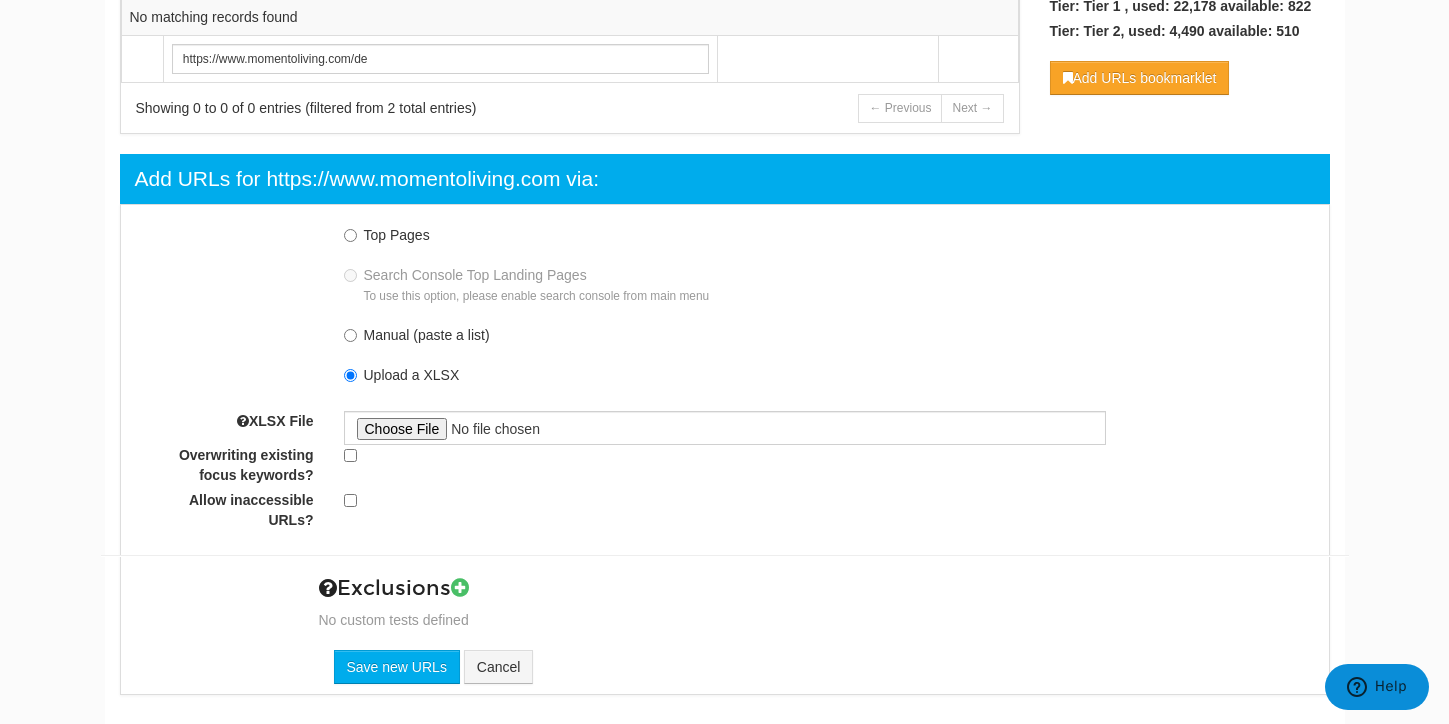 click on "Manual (paste a list)" at bounding box center [427, 335] 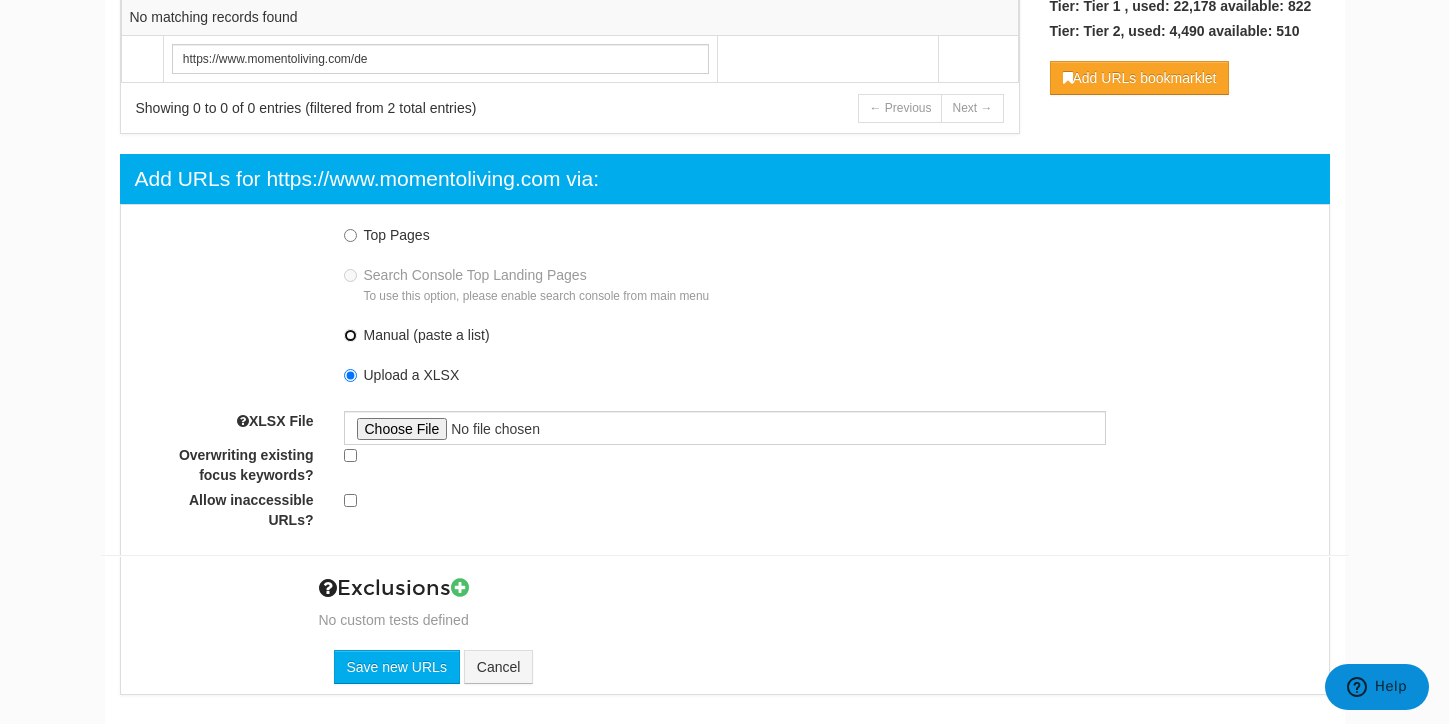 radio on "true" 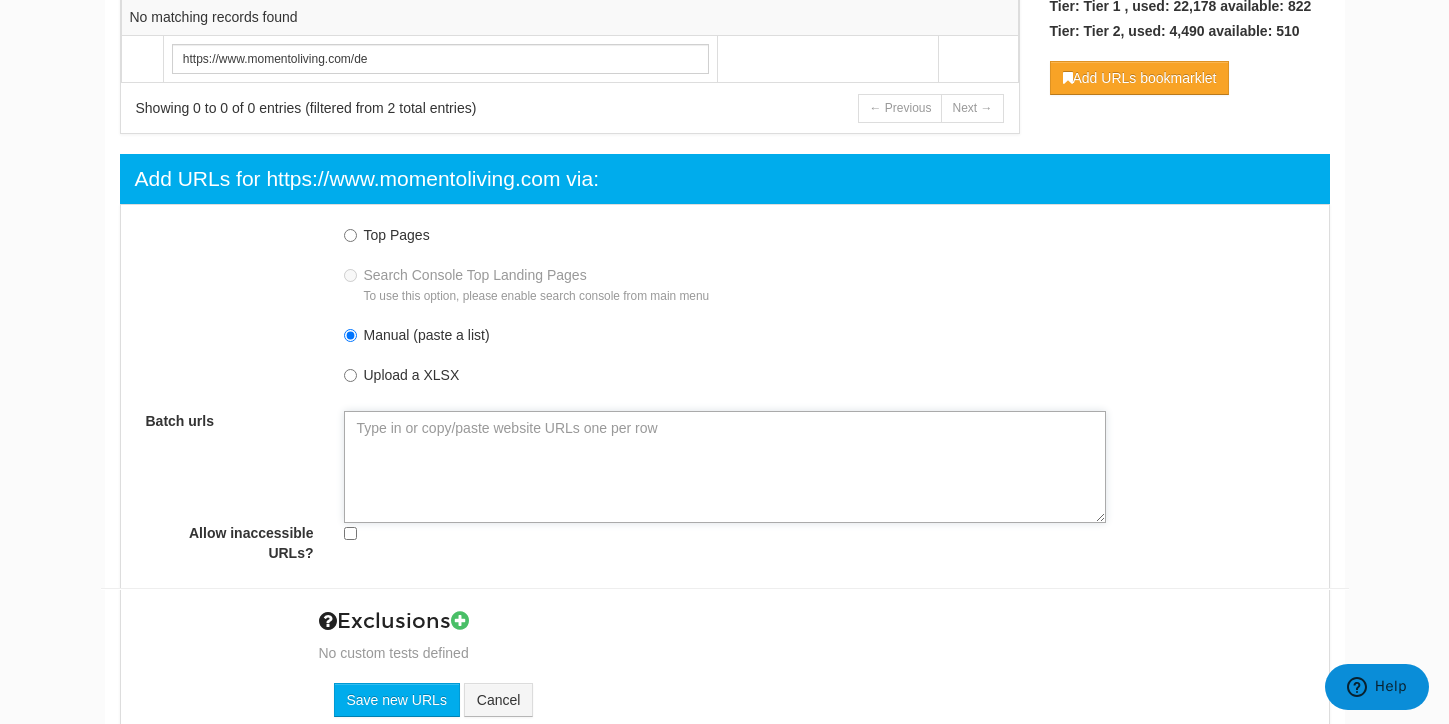 click on "Batch urls" at bounding box center (725, 467) 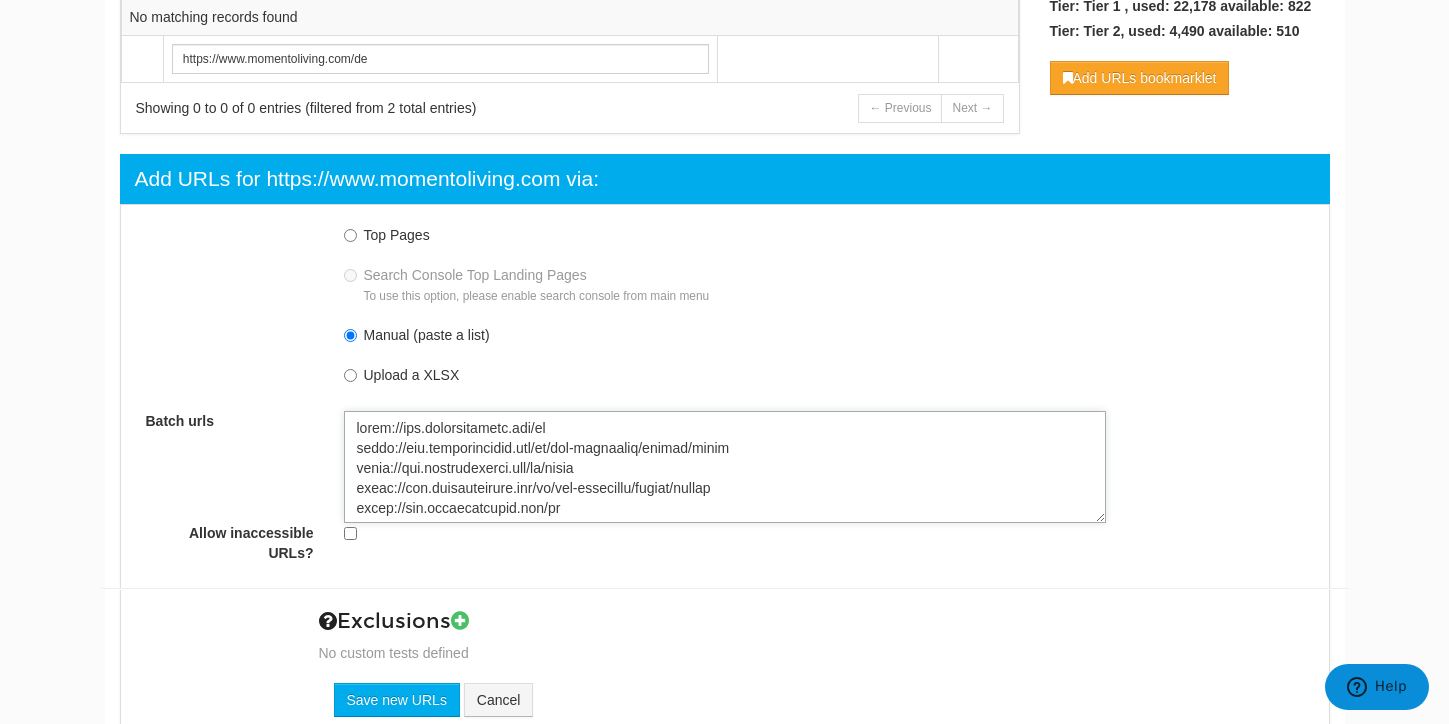 scroll, scrollTop: 913, scrollLeft: 0, axis: vertical 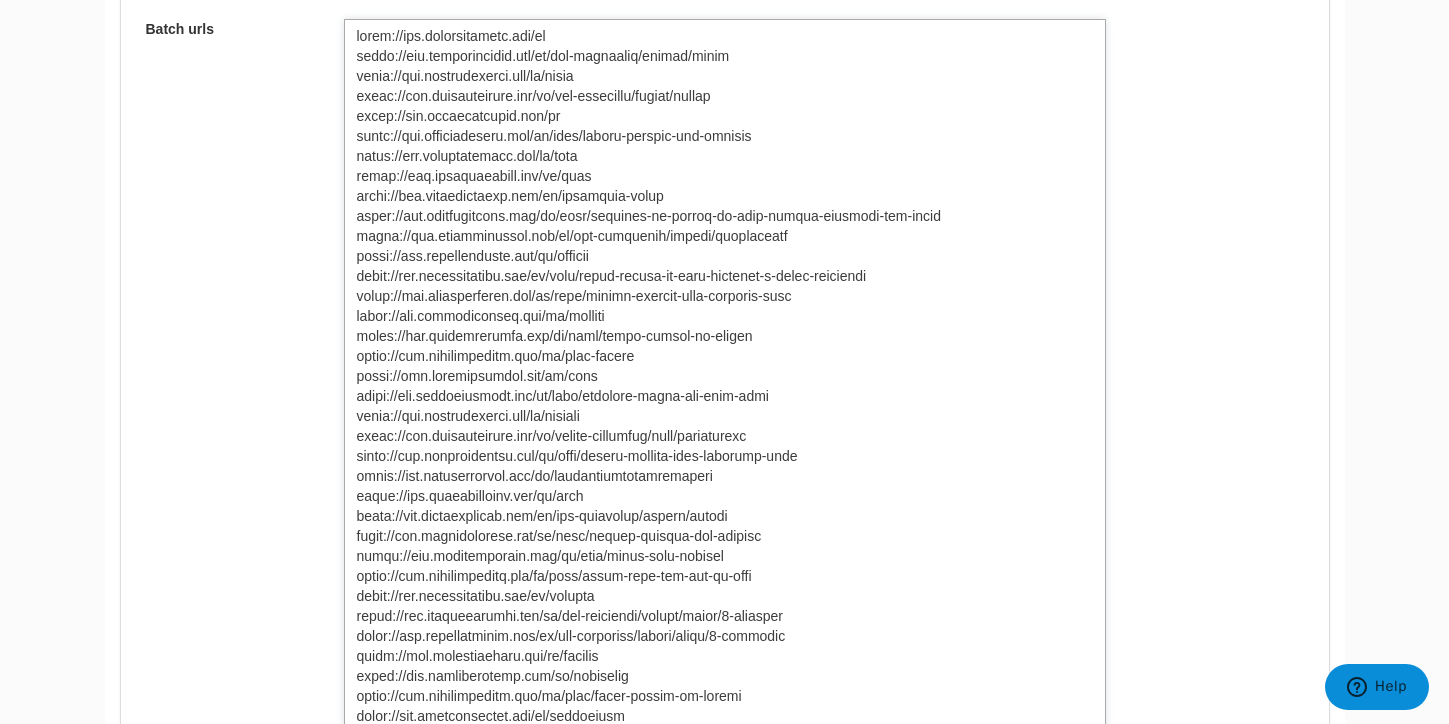 drag, startPoint x: 668, startPoint y: 325, endPoint x: 349, endPoint y: 323, distance: 319.00626 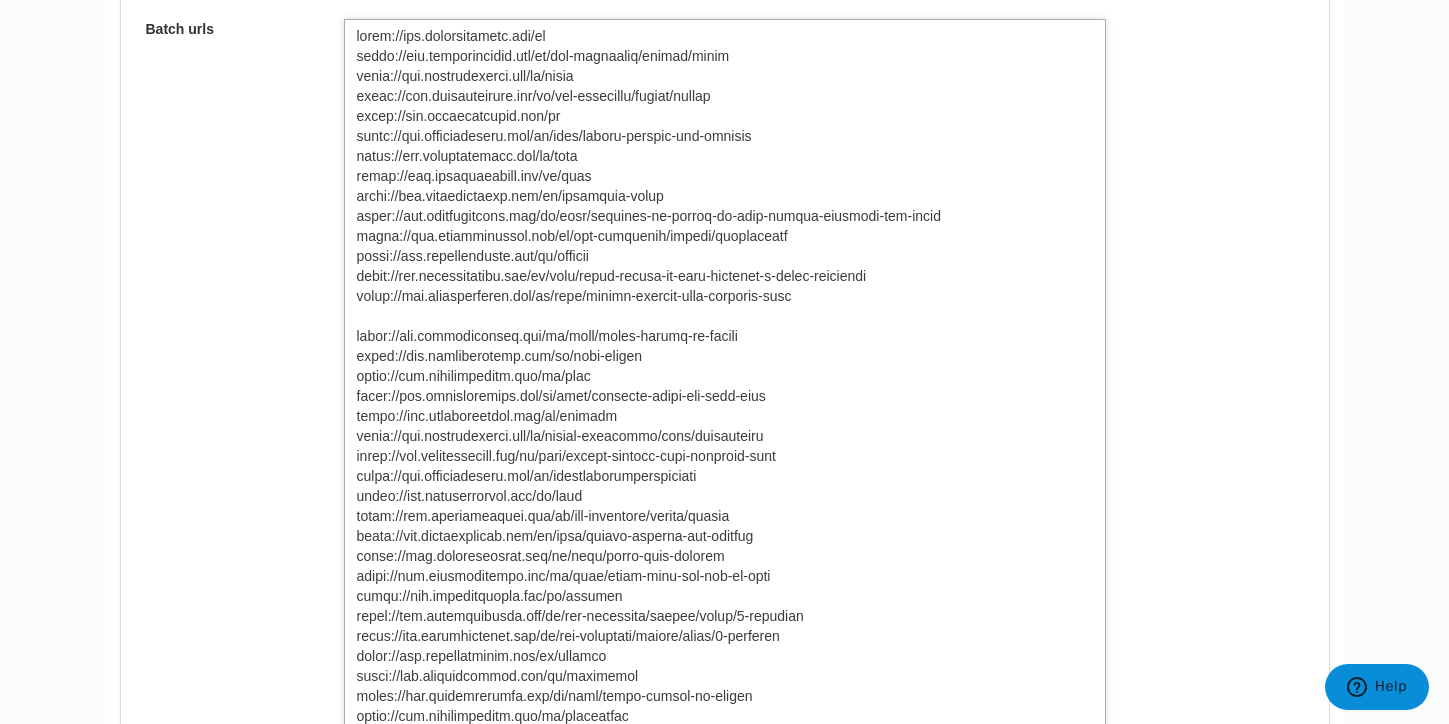 type on "https://www.momentoliving.com/en
https://www.momentoliving.com/en/our-locations/london/hayes
https://www.momentoliving.com/en/legal
https://www.momentoliving.com/en/our-locations/berlin/[CITY]
https://www.momentoliving.com/de
https://www.momentoliving.com/en/blog/vienna-through-the-seasons
https://www.momentoliving.com/en/blog
https://www.momentoliving.com/en/faqs
https://www.momentoliving.com/en/corporate-stays
https://www.momentoliving.com/en/blog/thinking-of-moving-to-west-london-discover-why-hayes
https://www.momentoliving.com/en/our-locations/vienna/brigittenau
https://www.momentoliving.com/en/contact
https://www.momentoliving.com/en/blog/hayes-london-is-fast-becoming-a-local-favourite
https://www.momentoliving.com/en/blog/vienna-europes-most-liveable-city
https://www.momentoliving.com/en/blog/smart-living-in-vienna
https://www.momentoliving.com/en/cctv-policy
https://www.momentoliving.com/de/blog
https://www.momentoliving.com/en/blog/lighting-types-for-your-home
https://www.momentoliving.com/de/cooki..." 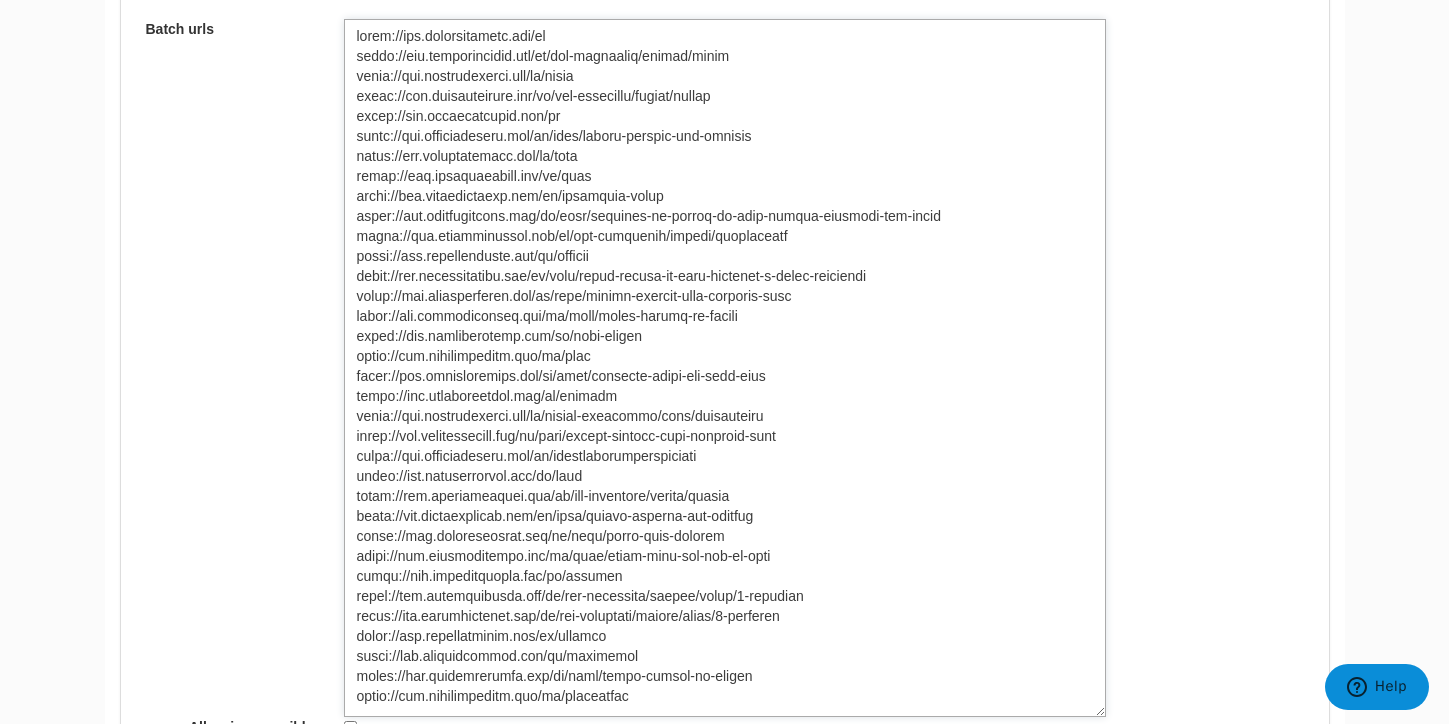 drag, startPoint x: 645, startPoint y: 73, endPoint x: 266, endPoint y: 74, distance: 379.0013 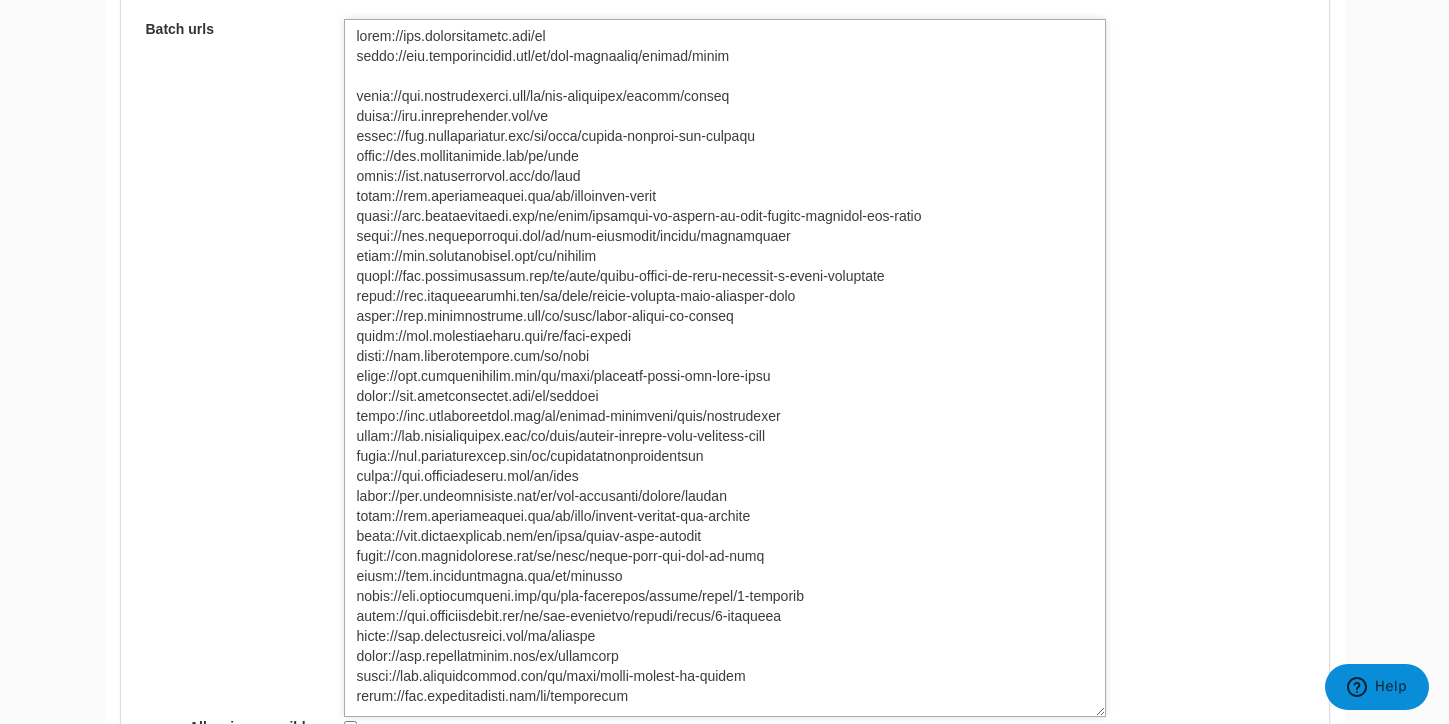 type on "https://www.momentoliving.com/en
https://www.momentoliving.com/en/our-locations/london/hayes
https://www.momentoliving.com/en/our-locations/berlin/[CITY]
https://www.momentoliving.com/de
https://www.momentoliving.com/en/blog/vienna-through-the-seasons
https://www.momentoliving.com/en/blog
https://www.momentoliving.com/en/faqs
https://www.momentoliving.com/en/corporate-stays
https://www.momentoliving.com/en/blog/thinking-of-moving-to-west-london-discover-why-hayes
https://www.momentoliving.com/en/our-locations/vienna/brigittenau
https://www.momentoliving.com/en/contact
https://www.momentoliving.com/en/blog/hayes-london-is-fast-becoming-a-local-favourite
https://www.momentoliving.com/en/blog/vienna-europes-most-liveable-city
https://www.momentoliving.com/en/blog/smart-living-in-vienna
https://www.momentoliving.com/en/cctv-policy
https://www.momentoliving.com/de/blog
https://www.momentoliving.com/en/blog/lighting-types-for-your-home
https://www.momentoliving.com/de/cookies
https://www.momentoliving.com/de/uns..." 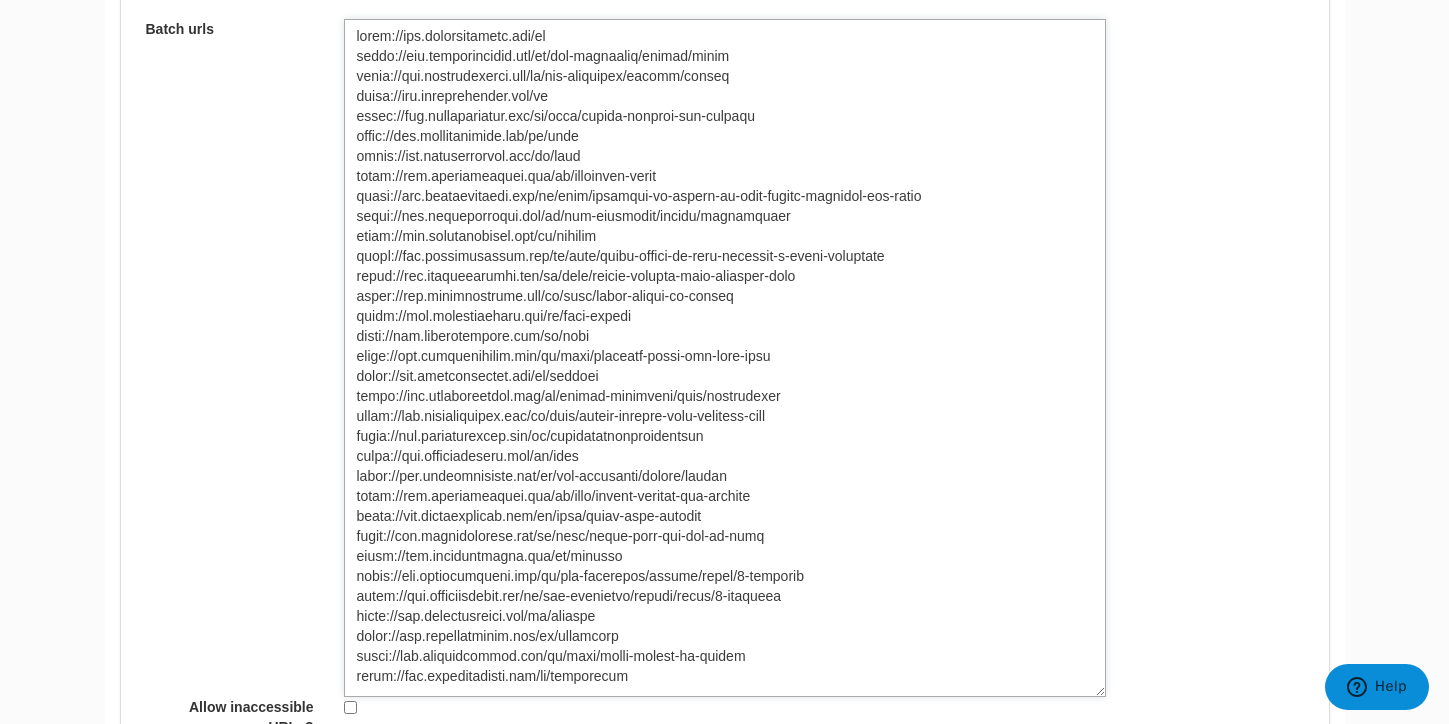 drag, startPoint x: 669, startPoint y: 317, endPoint x: 264, endPoint y: 316, distance: 405.00122 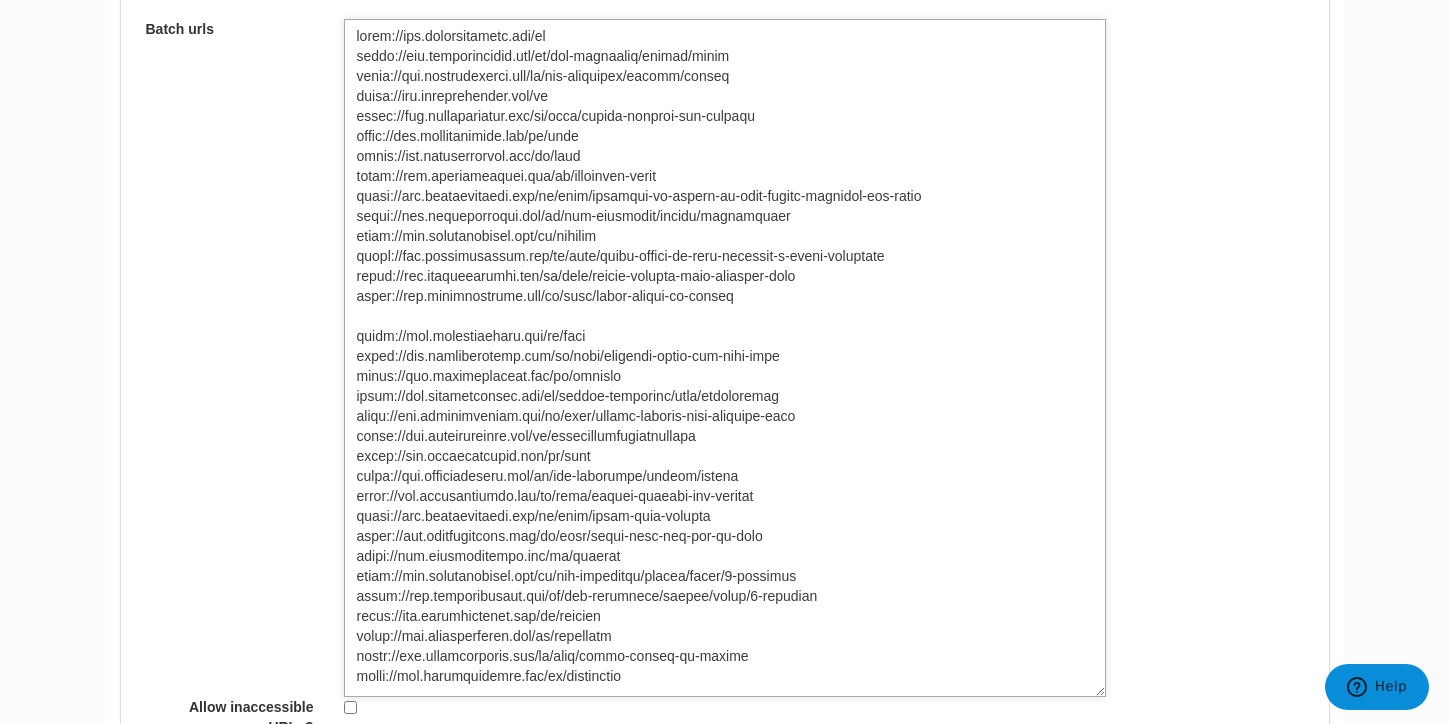 type on "https://www.momentoliving.com/en
https://www.momentoliving.com/en/our-locations/london/hayes
https://www.momentoliving.com/en/our-locations/berlin/[CITY]
https://www.momentoliving.com/de
https://www.momentoliving.com/en/blog/vienna-through-the-seasons
https://www.momentoliving.com/en/blog
https://www.momentoliving.com/en/faqs
https://www.momentoliving.com/en/corporate-stays
https://www.momentoliving.com/en/blog/thinking-of-moving-to-west-london-discover-why-hayes
https://www.momentoliving.com/en/our-locations/vienna/brigittenau
https://www.momentoliving.com/en/contact
https://www.momentoliving.com/en/blog/hayes-london-is-fast-becoming-a-local-favourite
https://www.momentoliving.com/en/blog/vienna-europes-most-liveable-city
https://www.momentoliving.com/en/blog/smart-living-in-vienna
https://www.momentoliving.com/de/blog
https://www.momentoliving.com/en/blog/lighting-types-for-your-home
https://www.momentoliving.com/de/cookies
https://www.momentoliving.com/de/unsere-standorte/wien/brigittenau
https://www.mo..." 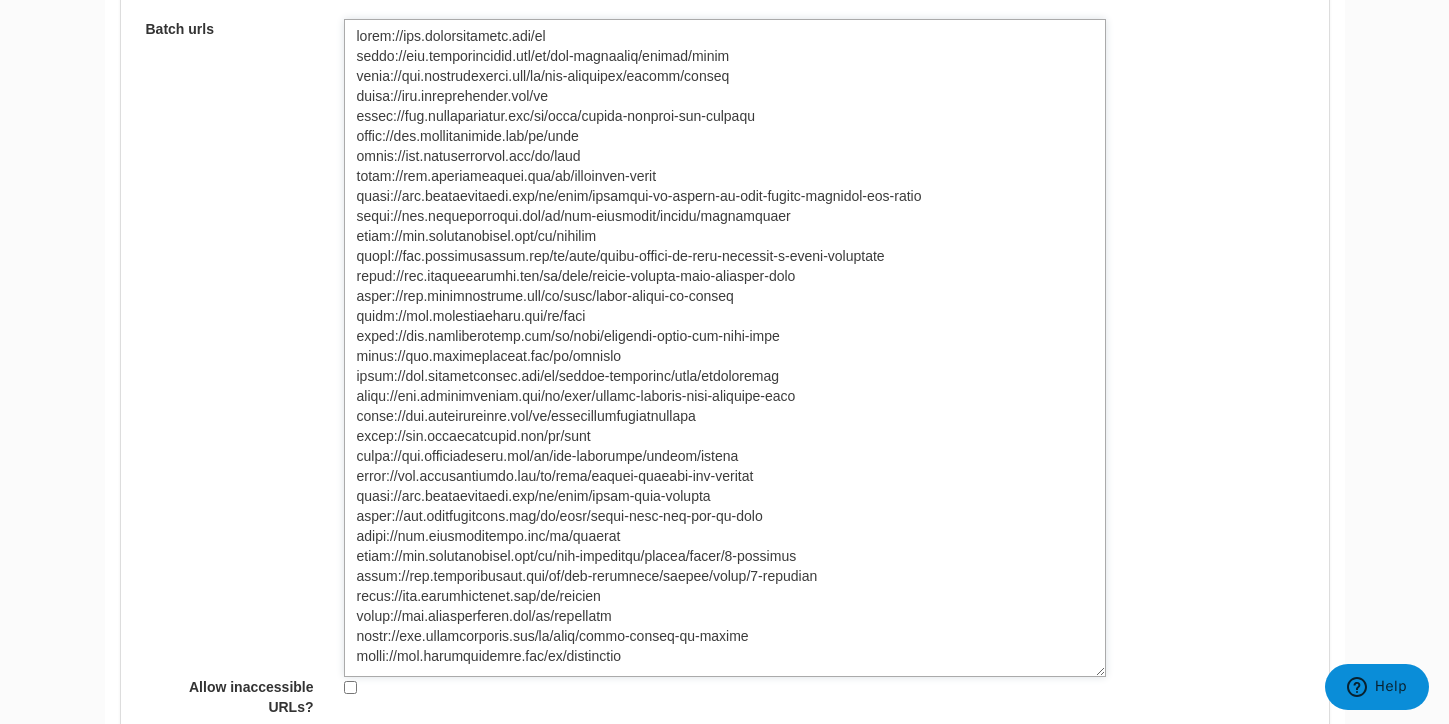 drag, startPoint x: 650, startPoint y: 360, endPoint x: 249, endPoint y: 360, distance: 401 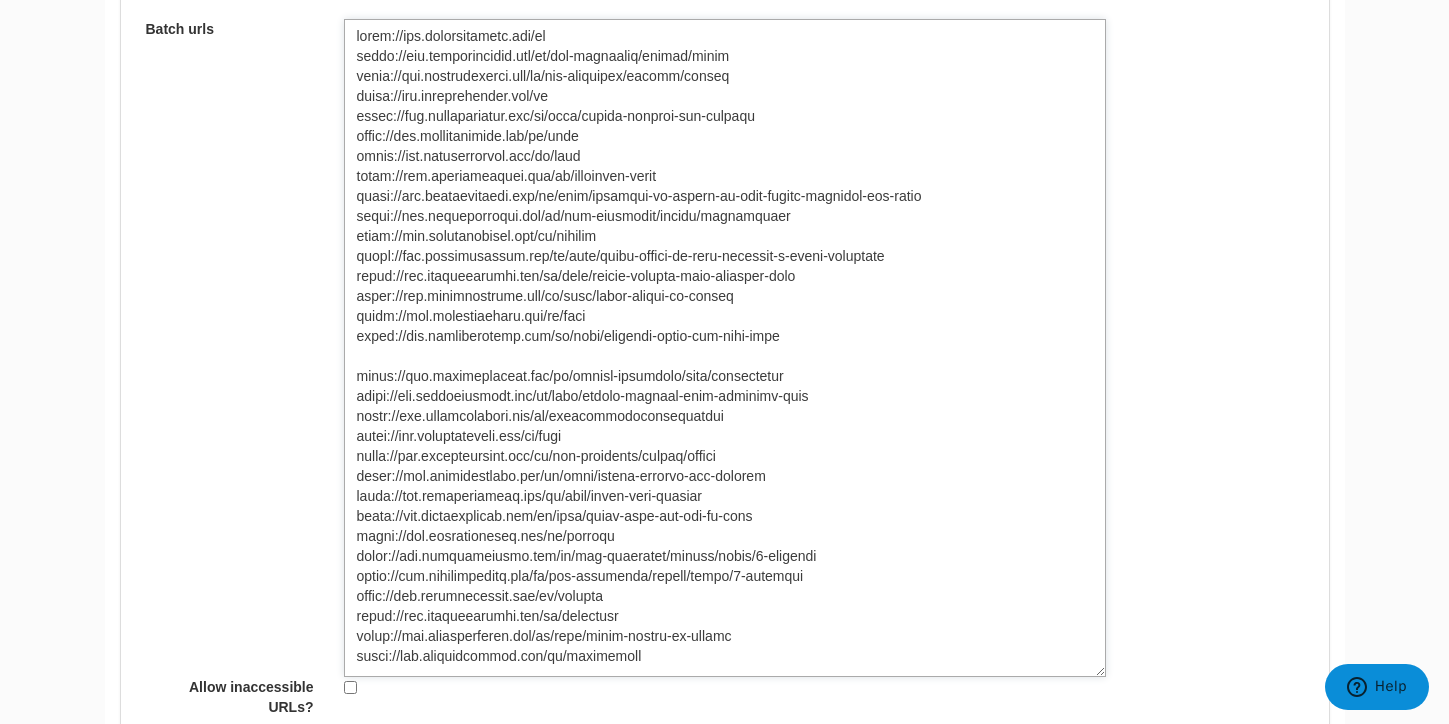 type on "https://www.momentoliving.com/en
https://www.momentoliving.com/en/our-locations/london/hayes
https://www.momentoliving.com/en/our-locations/berlin/[CITY]
https://www.momentoliving.com/de
https://www.momentoliving.com/en/blog/vienna-through-the-seasons
https://www.momentoliving.com/en/blog
https://www.momentoliving.com/en/faqs
https://www.momentoliving.com/en/corporate-stays
https://www.momentoliving.com/en/blog/thinking-of-moving-to-west-london-discover-why-hayes
https://www.momentoliving.com/en/our-locations/vienna/brigittenau
https://www.momentoliving.com/en/contact
https://www.momentoliving.com/en/blog/hayes-london-is-fast-becoming-a-local-favourite
https://www.momentoliving.com/en/blog/vienna-europes-most-liveable-city
https://www.momentoliving.com/en/blog/smart-living-in-vienna
https://www.momentoliving.com/de/blog
https://www.momentoliving.com/en/blog/lighting-types-for-your-home
https://www.momentoliving.com/de/unsere-standorte/wien/brigittenau
https://www.momentoliving.com/de/blog/vienna-europes-mo..." 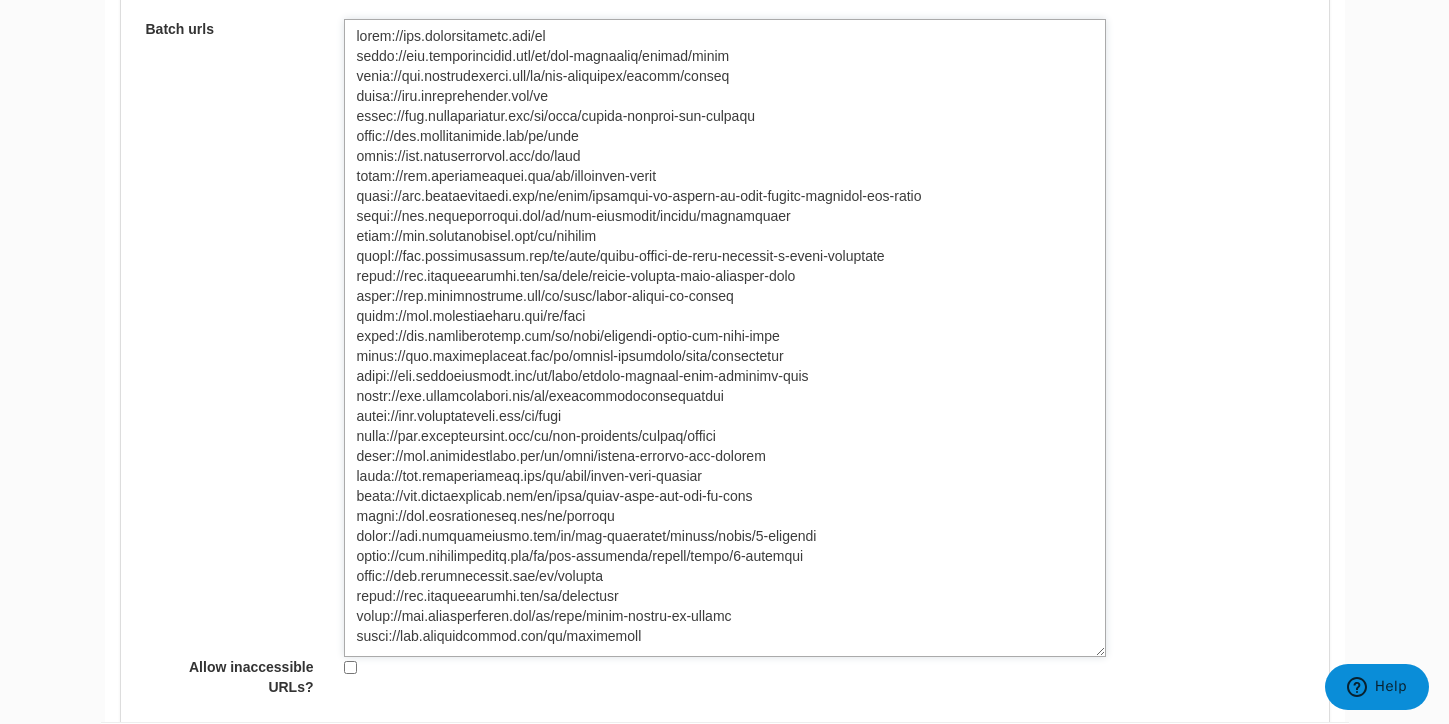 drag, startPoint x: 635, startPoint y: 520, endPoint x: 298, endPoint y: 509, distance: 337.17947 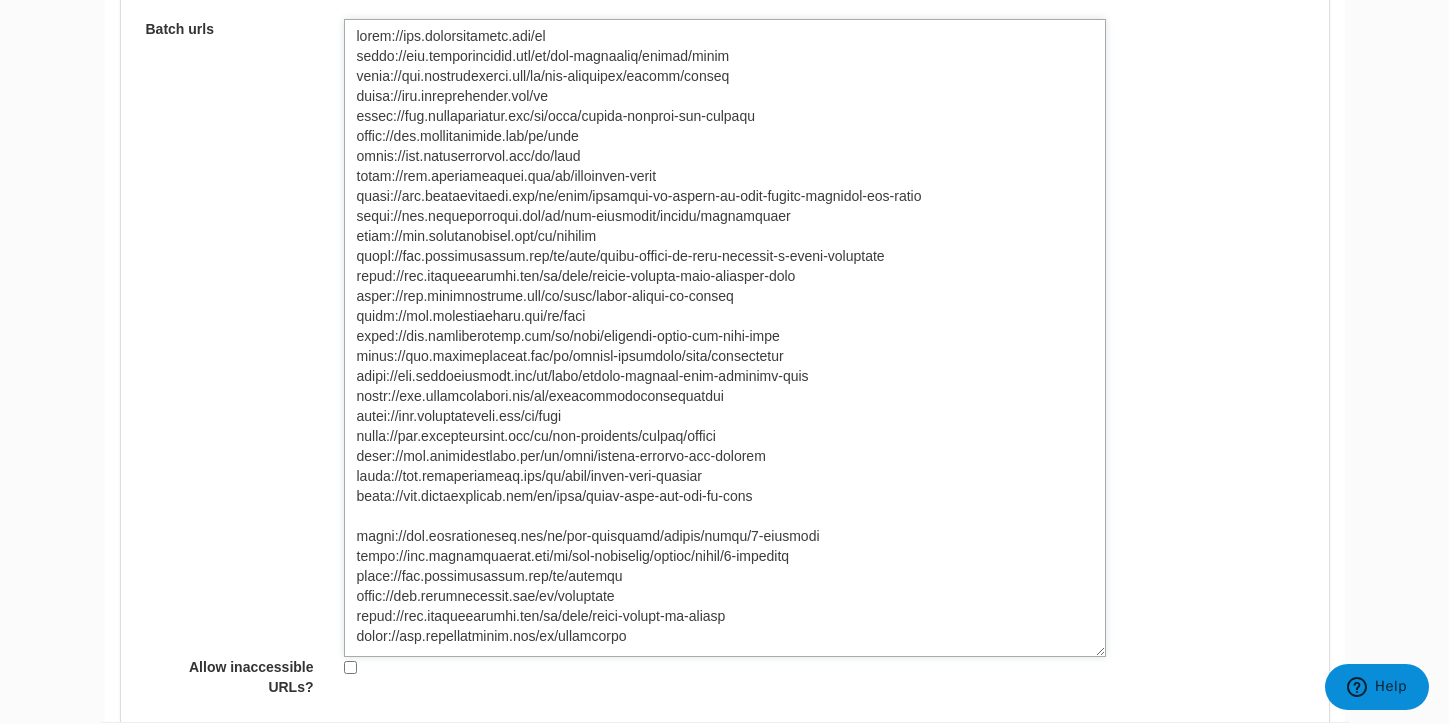 type on "https://www.momentoliving.com/en
https://www.momentoliving.com/en/our-locations/london/hayes
https://www.momentoliving.com/en/our-locations/berlin/[CITY]
https://www.momentoliving.com/de
https://www.momentoliving.com/en/blog/vienna-through-the-seasons
https://www.momentoliving.com/en/blog
https://www.momentoliving.com/en/faqs
https://www.momentoliving.com/en/corporate-stays
https://www.momentoliving.com/en/blog/thinking-of-moving-to-west-london-discover-why-hayes
https://www.momentoliving.com/en/our-locations/vienna/brigittenau
https://www.momentoliving.com/en/contact
https://www.momentoliving.com/en/blog/hayes-london-is-fast-becoming-a-local-favourite
https://www.momentoliving.com/en/blog/vienna-europes-most-liveable-city
https://www.momentoliving.com/en/blog/smart-living-in-vienna
https://www.momentoliving.com/de/blog
https://www.momentoliving.com/en/blog/lighting-types-for-your-home
https://www.momentoliving.com/de/unsere-standorte/wien/brigittenau
https://www.momentoliving.com/de/blog/vienna-europes-mo..." 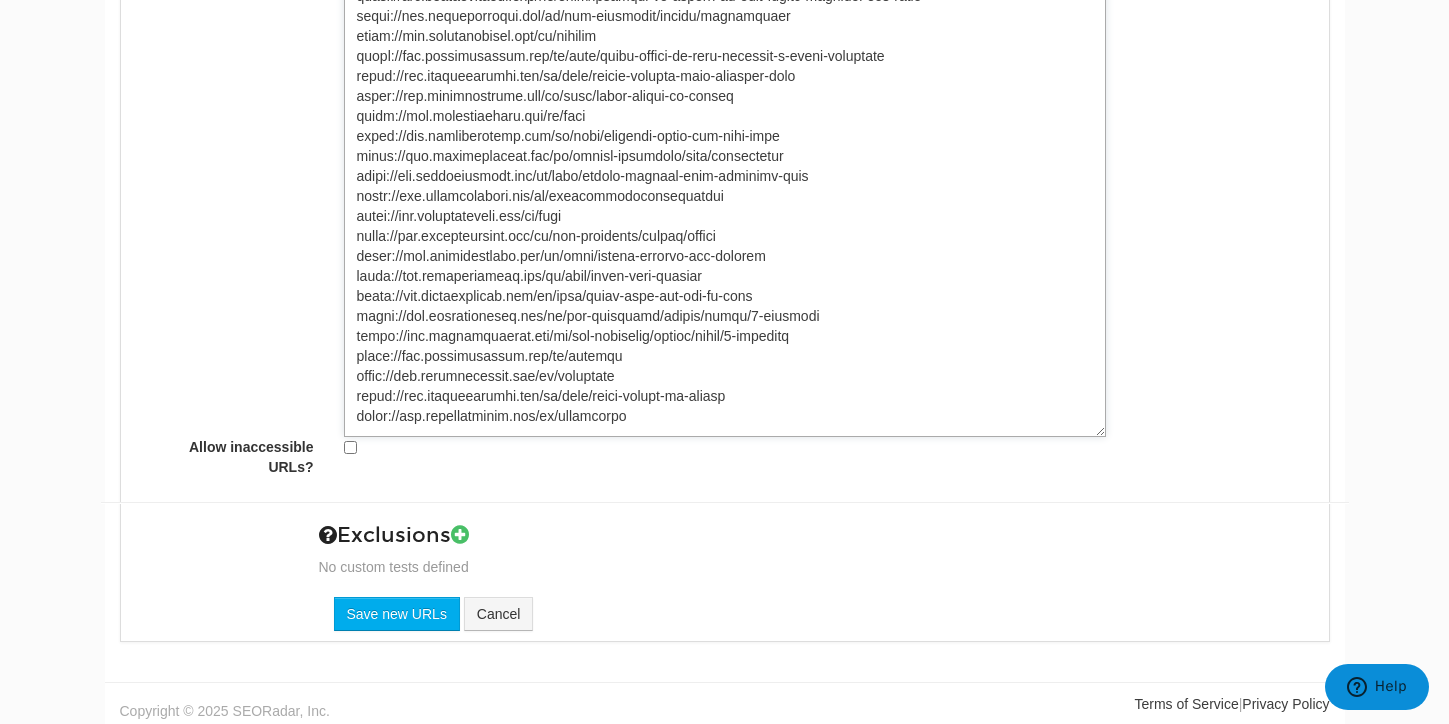 scroll, scrollTop: 1120, scrollLeft: 0, axis: vertical 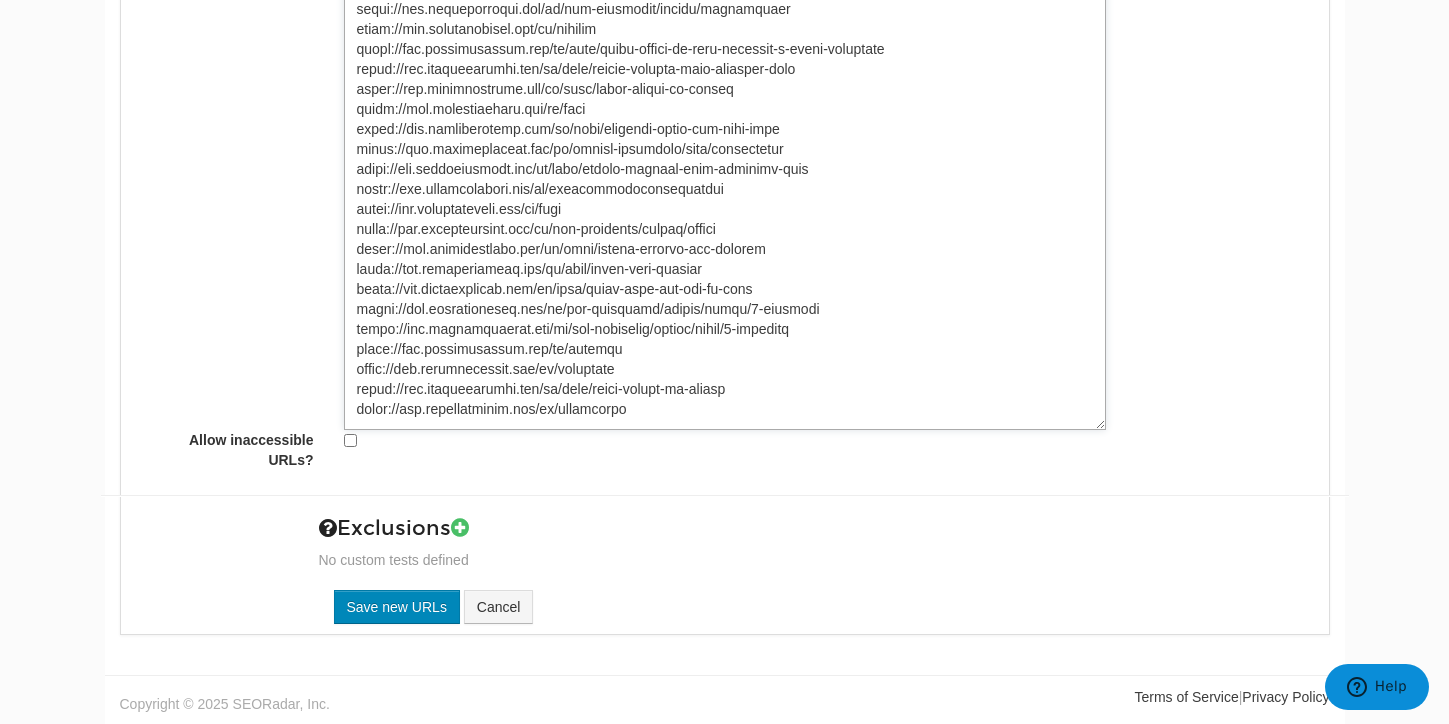 type on "https://www.momentoliving.com/en
https://www.momentoliving.com/en/our-locations/london/hayes
https://www.momentoliving.com/en/our-locations/berlin/[CITY]
https://www.momentoliving.com/de
https://www.momentoliving.com/en/blog/vienna-through-the-seasons
https://www.momentoliving.com/en/blog
https://www.momentoliving.com/en/faqs
https://www.momentoliving.com/en/corporate-stays
https://www.momentoliving.com/en/blog/thinking-of-moving-to-west-london-discover-why-hayes
https://www.momentoliving.com/en/our-locations/vienna/brigittenau
https://www.momentoliving.com/en/contact
https://www.momentoliving.com/en/blog/hayes-london-is-fast-becoming-a-local-favourite
https://www.momentoliving.com/en/blog/vienna-europes-most-liveable-city
https://www.momentoliving.com/en/blog/smart-living-in-vienna
https://www.momentoliving.com/de/blog
https://www.momentoliving.com/en/blog/lighting-types-for-your-home
https://www.momentoliving.com/de/unsere-standorte/wien/brigittenau
https://www.momentoliving.com/de/blog/vienna-europes-mo..." 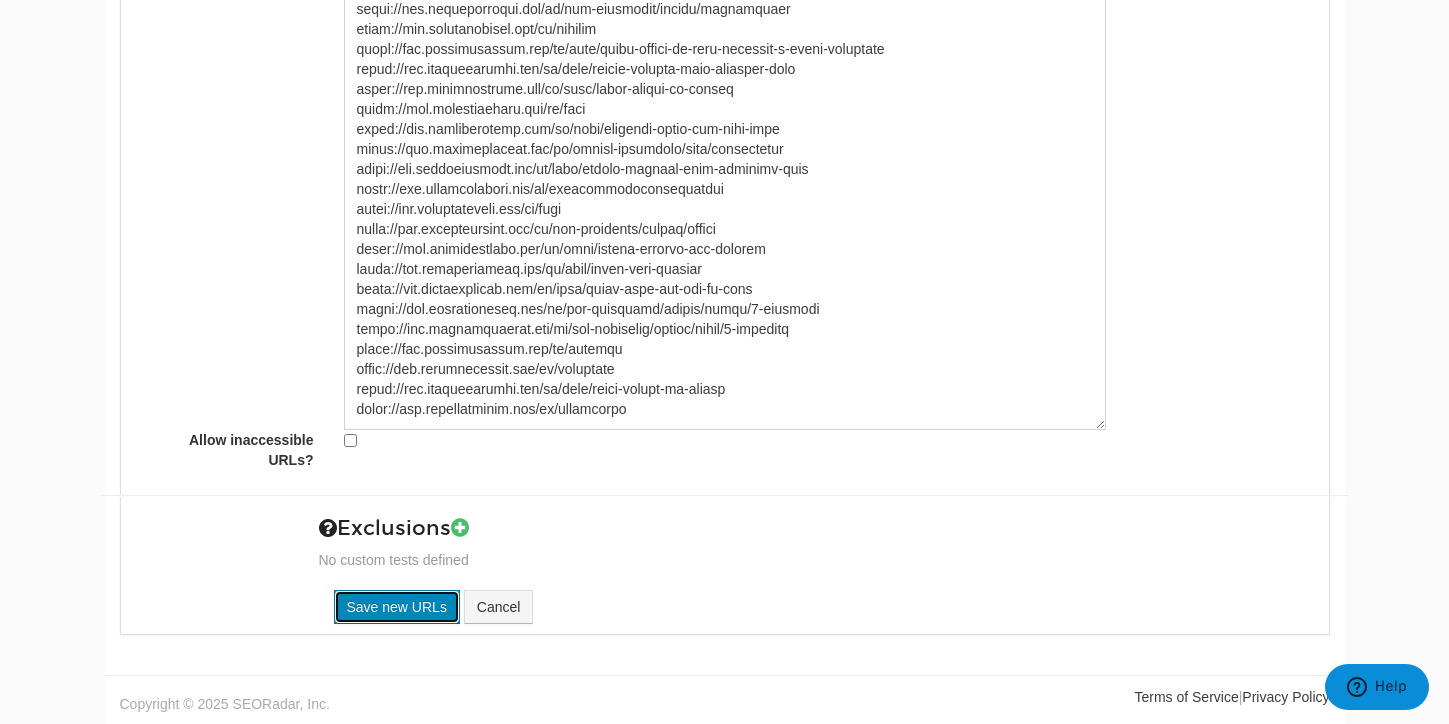 click on "Save new URLs" at bounding box center (397, 607) 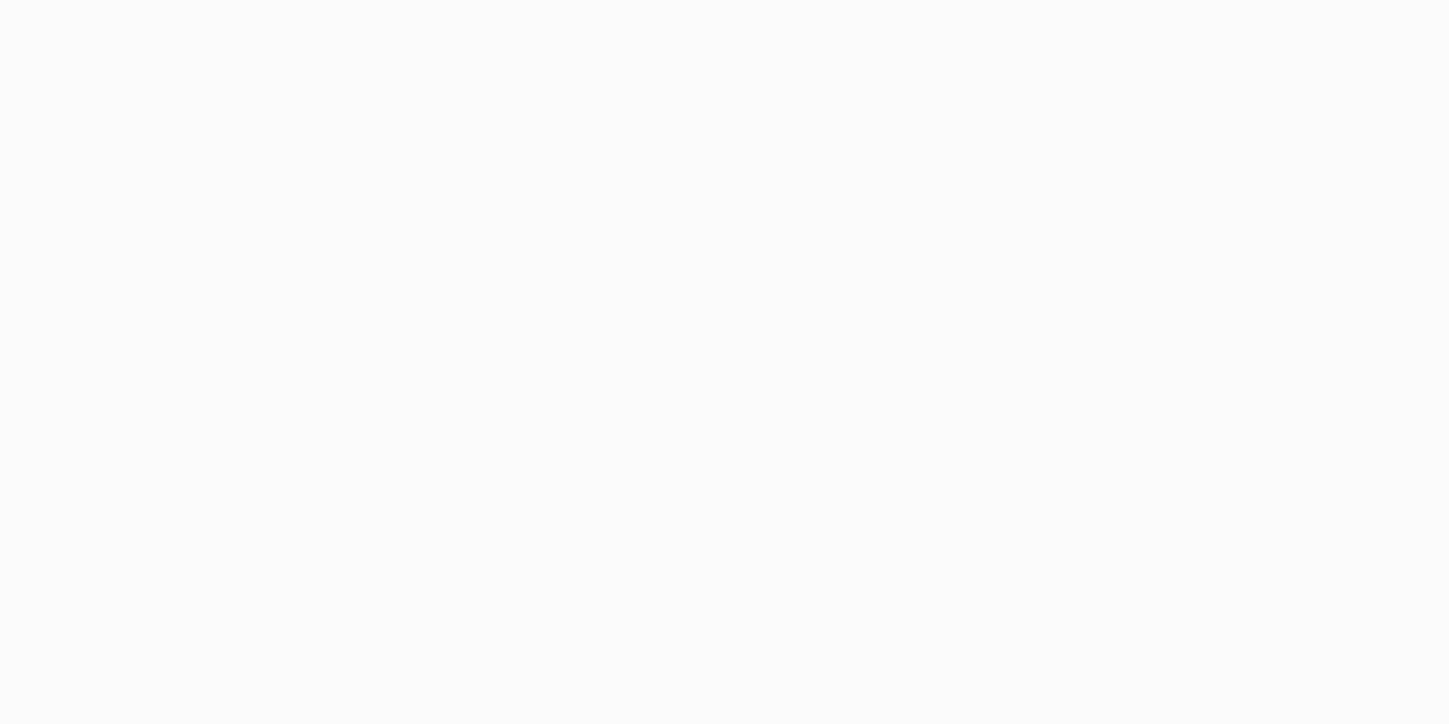 scroll, scrollTop: 0, scrollLeft: 0, axis: both 